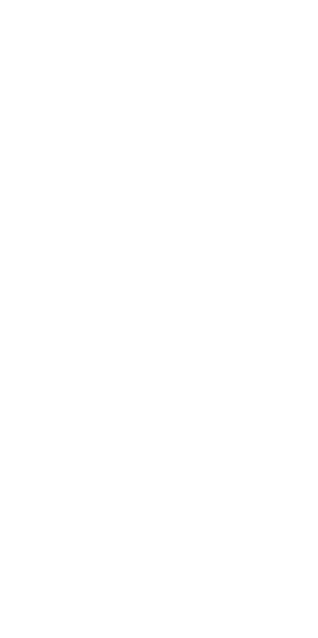 scroll, scrollTop: 0, scrollLeft: 0, axis: both 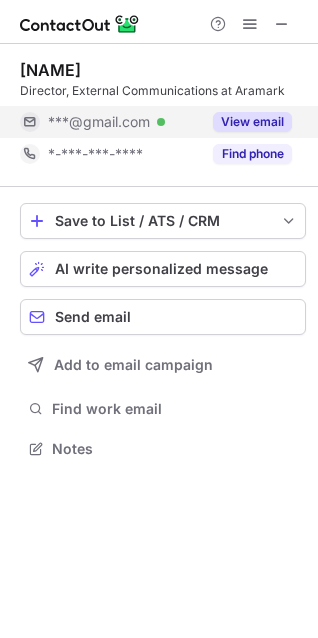 click on "View email" at bounding box center [252, 122] 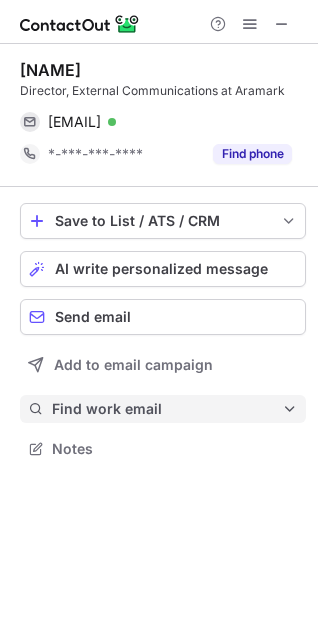 click on "Find work email" at bounding box center [167, 409] 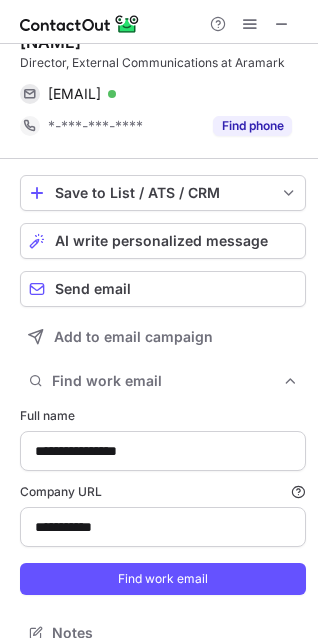 scroll, scrollTop: 53, scrollLeft: 0, axis: vertical 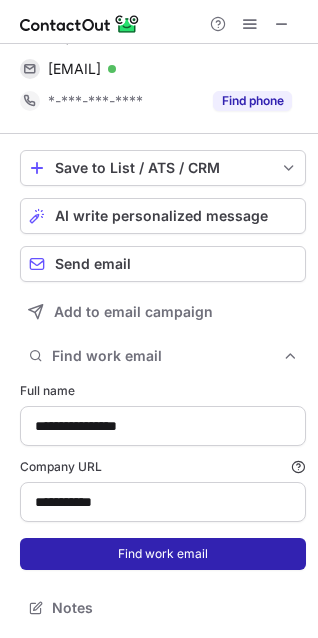click on "Find work email" at bounding box center [163, 554] 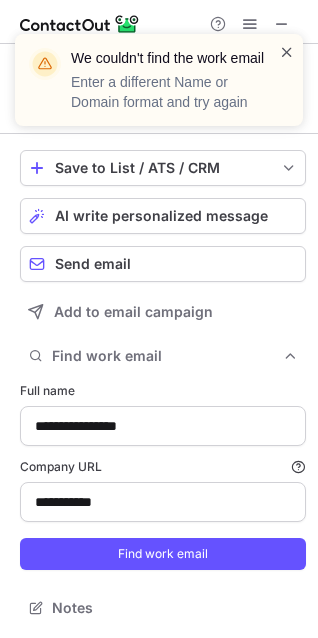 click at bounding box center (287, 52) 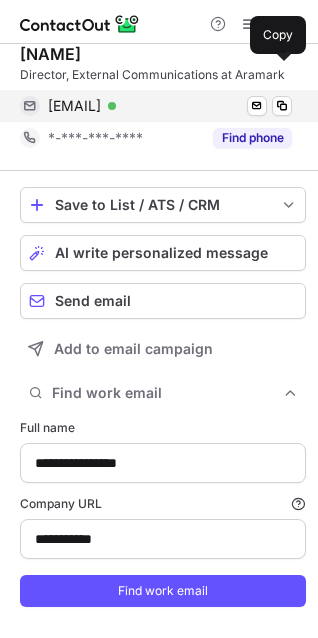 scroll, scrollTop: 0, scrollLeft: 0, axis: both 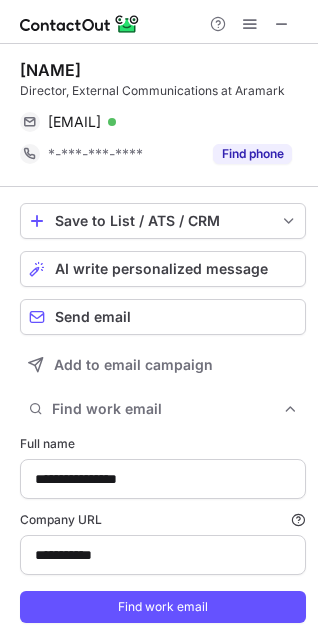 click on "[FIRST] [LAST]" at bounding box center (77, 70) 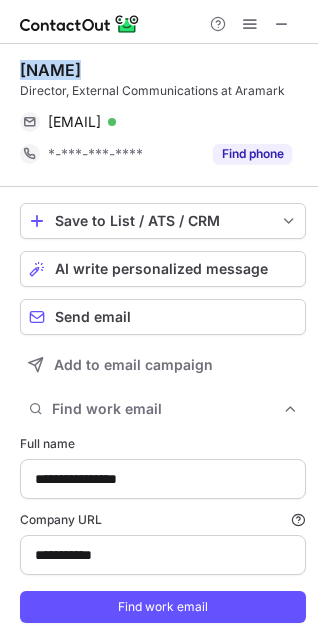 click on "[FIRST] [LAST]" at bounding box center (77, 70) 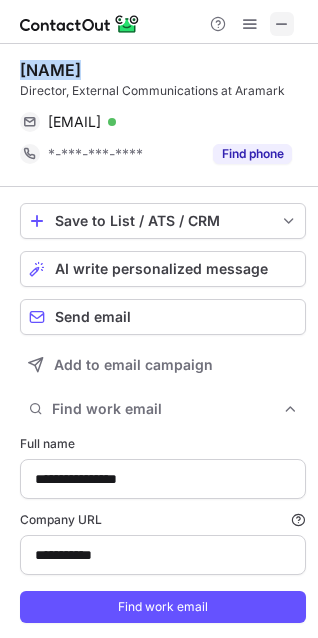 click at bounding box center (282, 24) 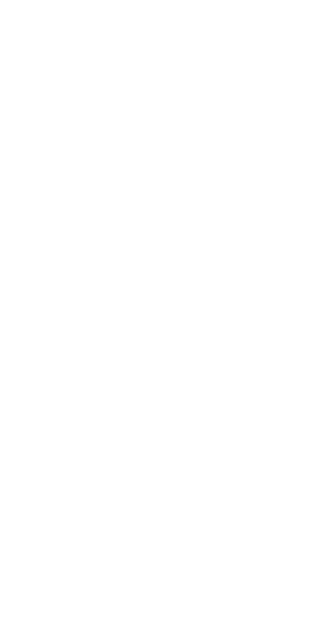scroll, scrollTop: 0, scrollLeft: 0, axis: both 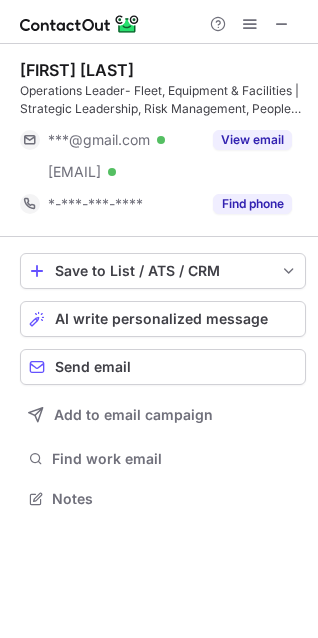 click on "Jonathan Kamanns" at bounding box center [83, 70] 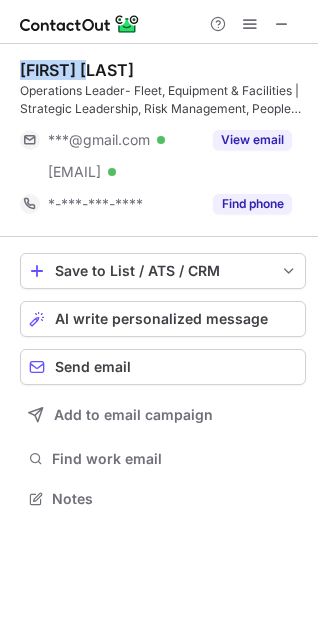 click on "Jonathan Kamanns" at bounding box center [83, 70] 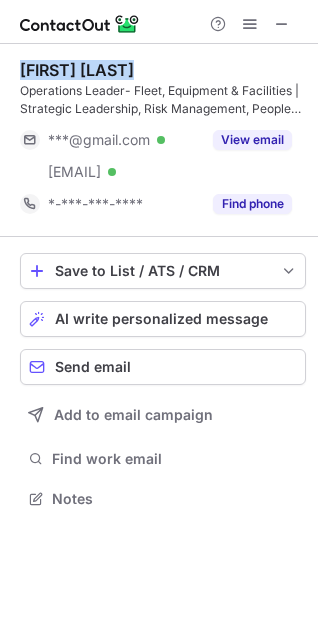 click on "Jonathan Kamanns" at bounding box center (83, 70) 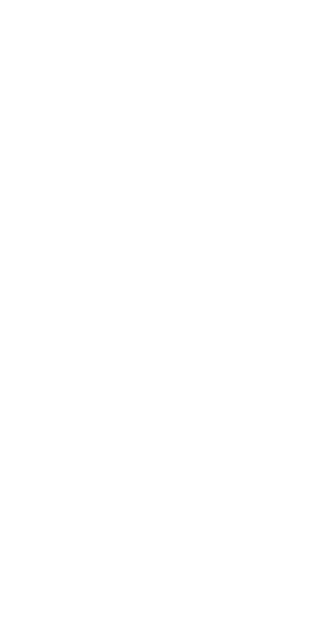 scroll, scrollTop: 0, scrollLeft: 0, axis: both 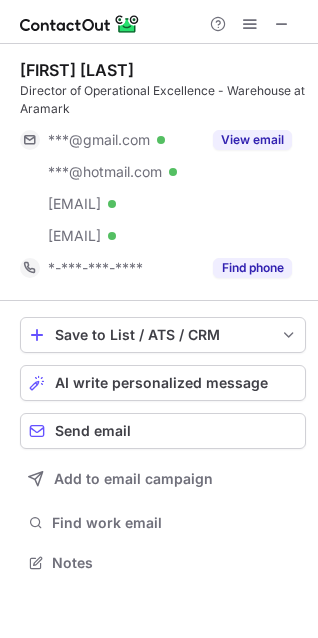 click on "Tom Hall" at bounding box center [77, 70] 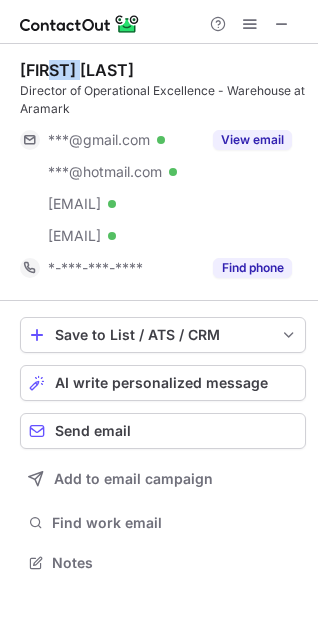 click on "Tom Hall" at bounding box center (77, 70) 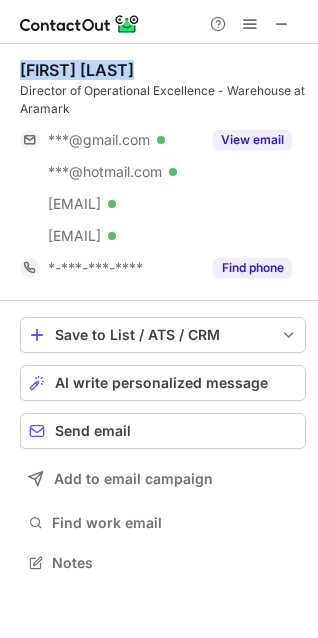 click on "Tom Hall" at bounding box center [77, 70] 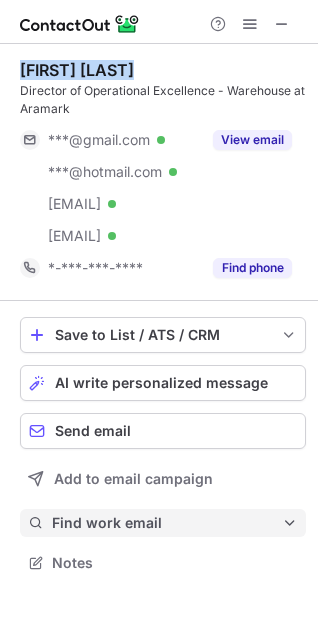 click on "Find work email" at bounding box center (167, 523) 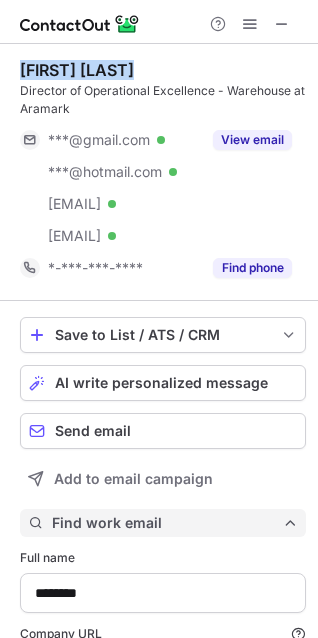 scroll, scrollTop: 10, scrollLeft: 10, axis: both 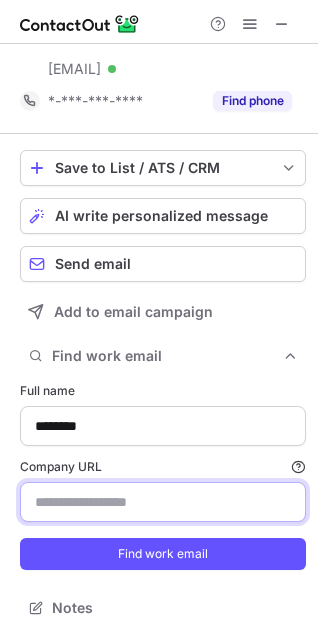 click on "Company URL Finding work email will consume 1 credit if a match is found." at bounding box center (163, 502) 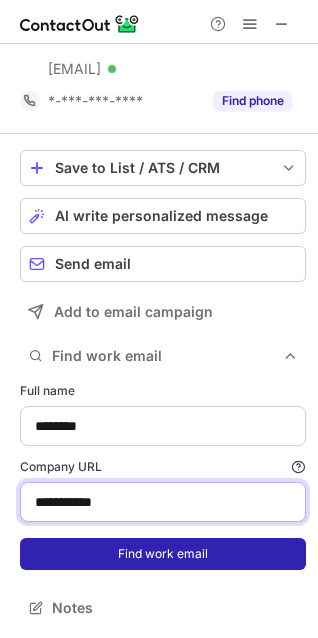 type on "**********" 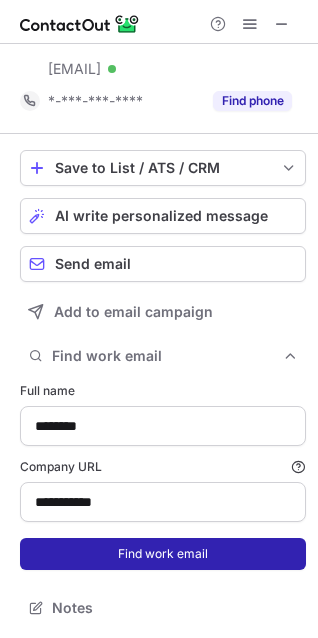 click on "Find work email" at bounding box center (163, 554) 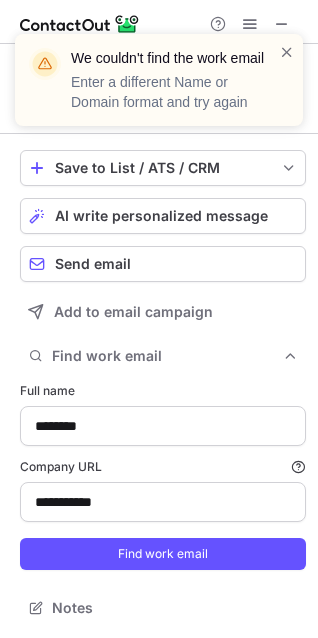 click at bounding box center [287, 52] 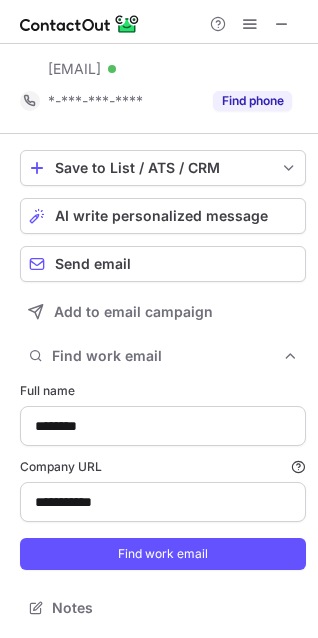 click on "We couldn't find the work email Enter a different Name or Domain format and try again" at bounding box center [159, 88] 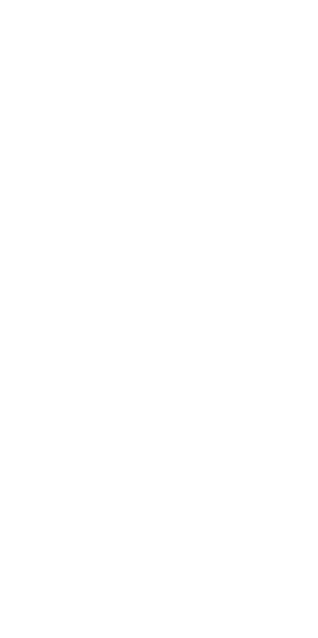scroll, scrollTop: 0, scrollLeft: 0, axis: both 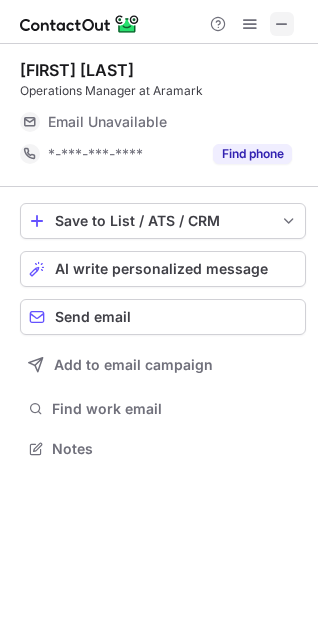click at bounding box center [282, 24] 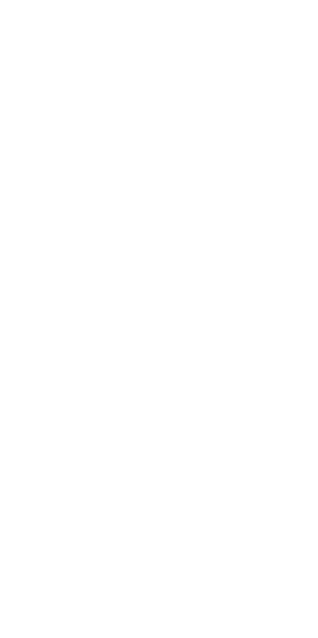 scroll, scrollTop: 0, scrollLeft: 0, axis: both 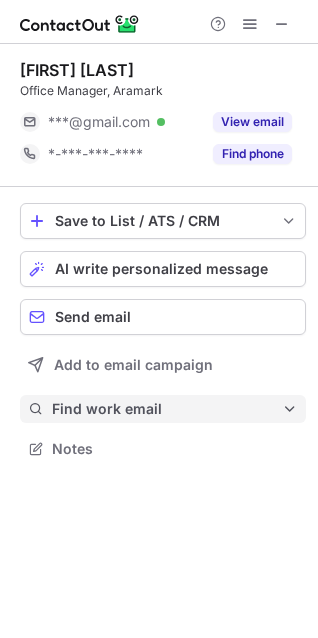 click on "Find work email" at bounding box center (163, 409) 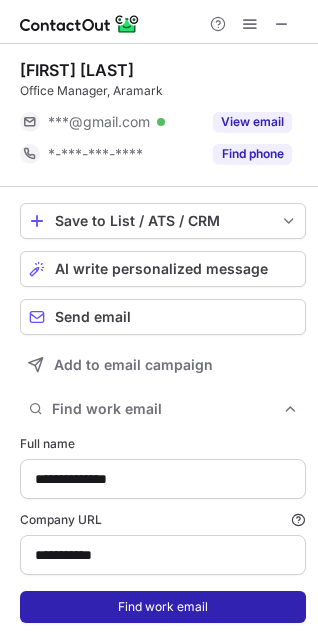 click on "Find work email" at bounding box center (163, 607) 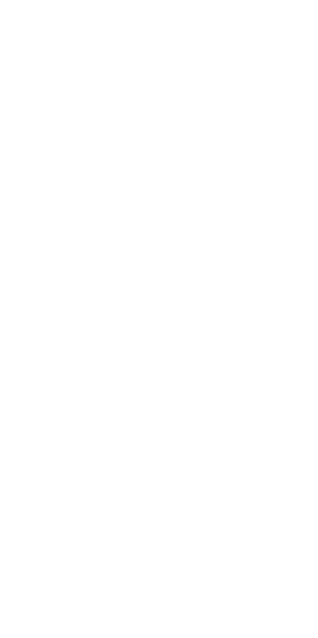 scroll, scrollTop: 0, scrollLeft: 0, axis: both 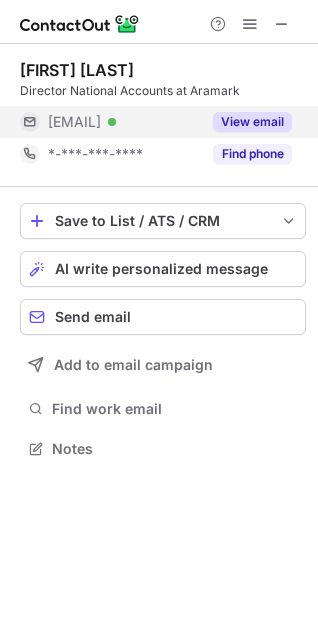 click on "View email" at bounding box center (252, 122) 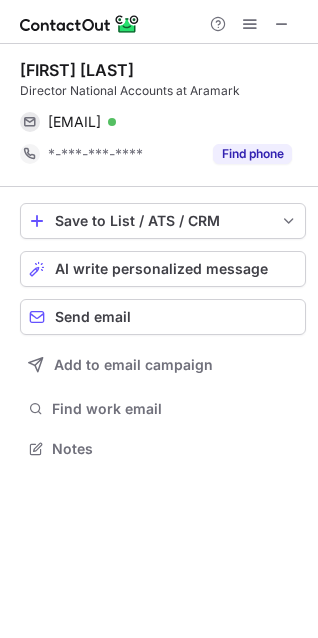 click on "Thomas Hennessy" at bounding box center [77, 70] 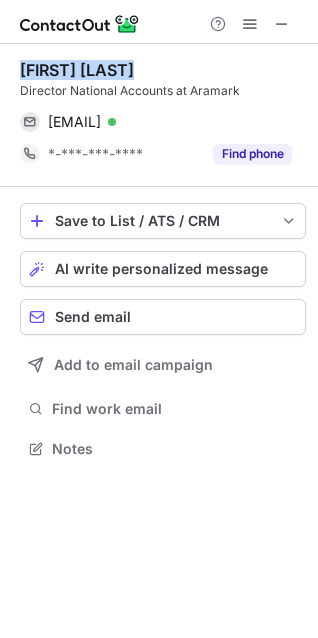click on "Thomas Hennessy" at bounding box center (77, 70) 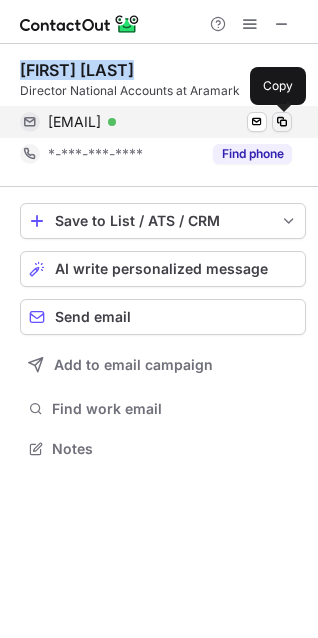 click at bounding box center [282, 122] 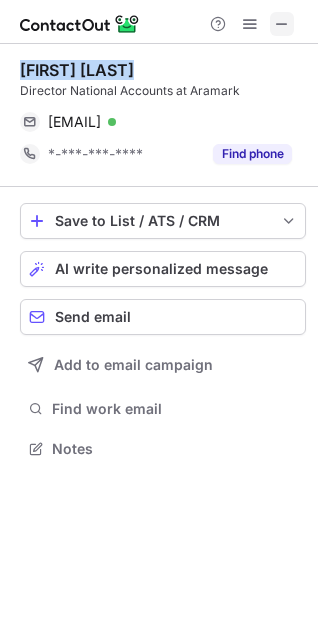 click at bounding box center [282, 24] 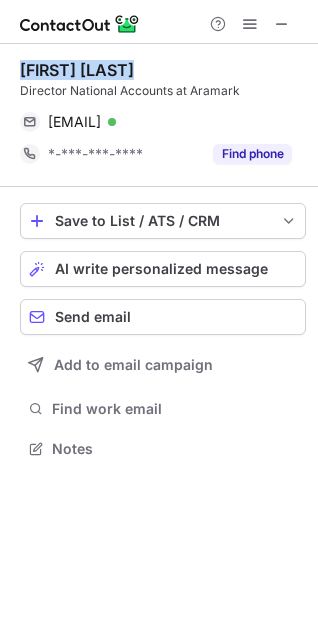 click on "Thomas Hennessy" at bounding box center [77, 70] 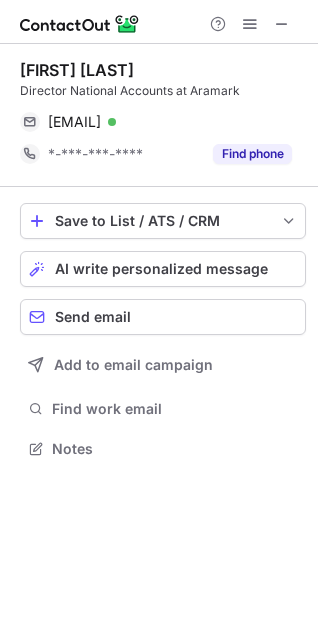 click on "Thomas Hennessy" at bounding box center [77, 70] 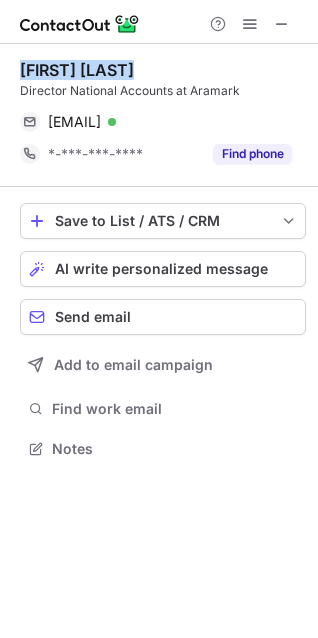 click on "Thomas Hennessy" at bounding box center [77, 70] 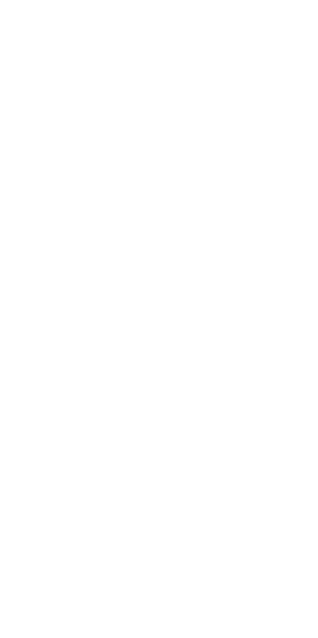 scroll, scrollTop: 0, scrollLeft: 0, axis: both 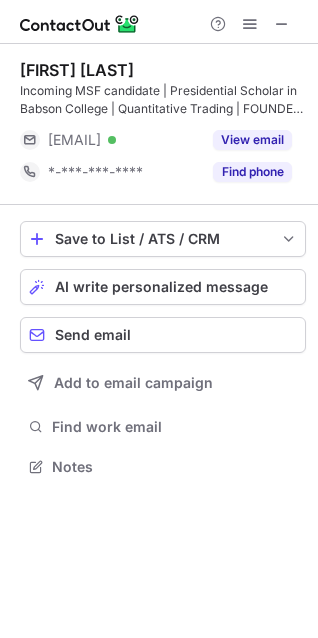 click on "Wanrong Zhu" at bounding box center [77, 70] 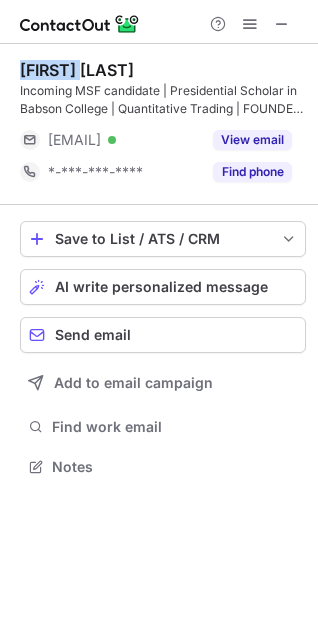 click on "Wanrong Zhu" at bounding box center [77, 70] 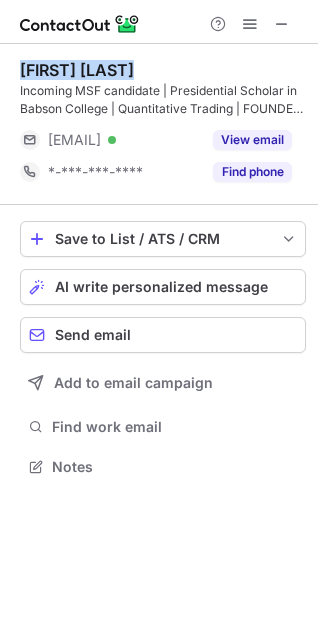 click on "Wanrong Zhu" at bounding box center (77, 70) 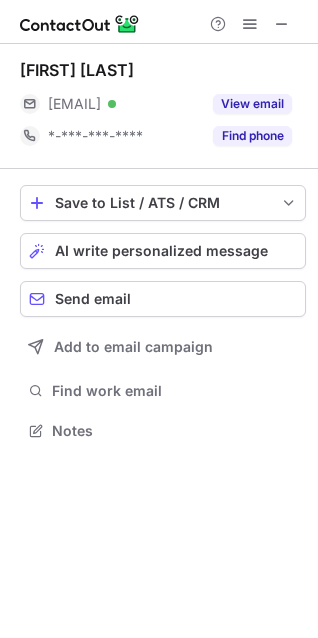 scroll, scrollTop: 417, scrollLeft: 318, axis: both 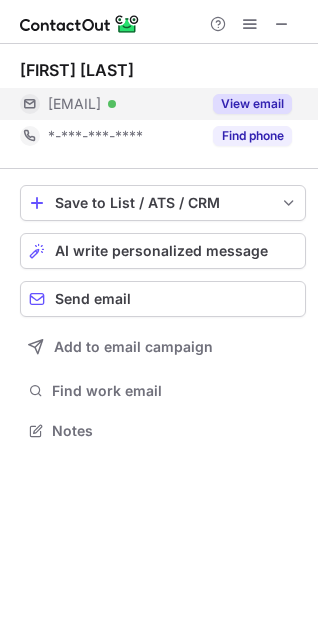 click on "View email" at bounding box center (252, 104) 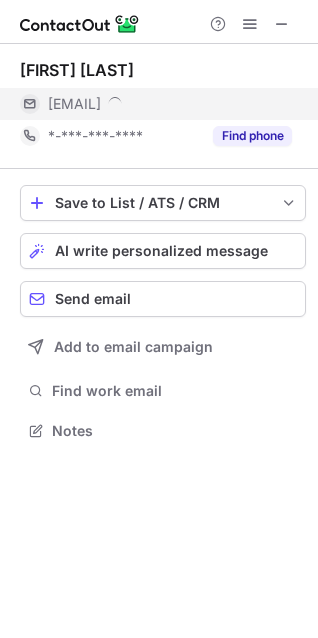 scroll, scrollTop: 441, scrollLeft: 318, axis: both 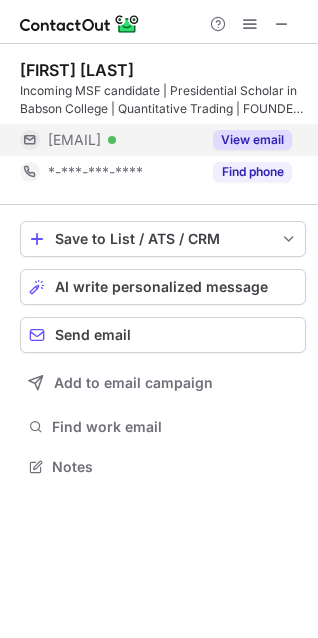 click on "View email" at bounding box center [252, 140] 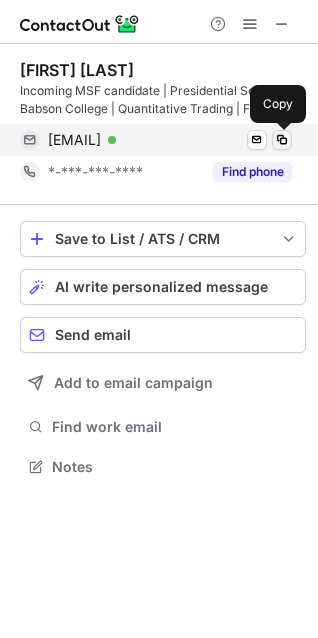 click at bounding box center (282, 140) 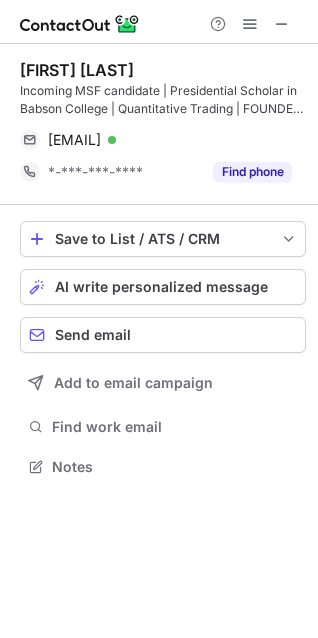 scroll, scrollTop: 10, scrollLeft: 10, axis: both 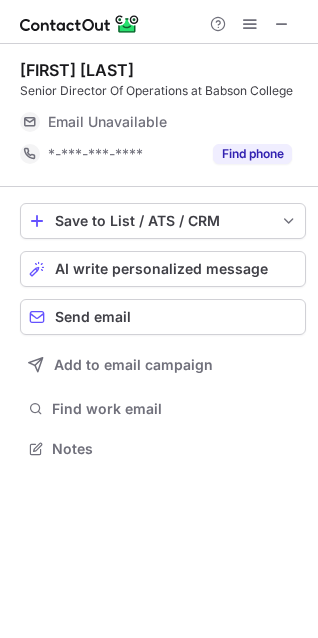 click on "Andy Moutinho" at bounding box center (77, 70) 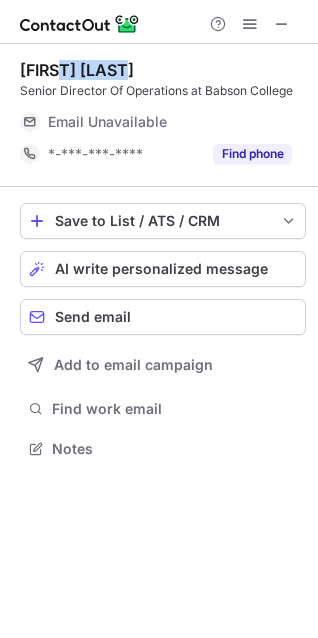click on "Andy Moutinho" at bounding box center (77, 70) 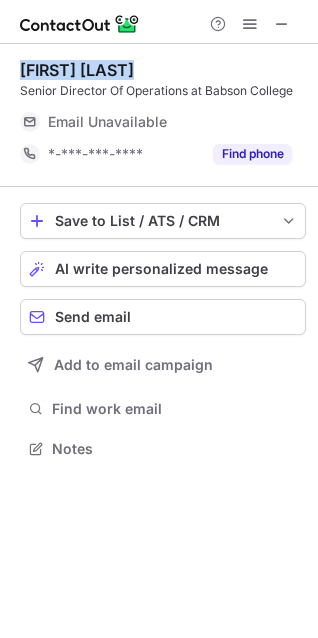 click on "Andy Moutinho" at bounding box center [77, 70] 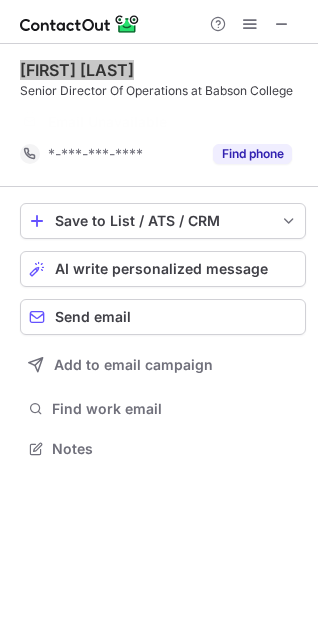 scroll, scrollTop: 403, scrollLeft: 318, axis: both 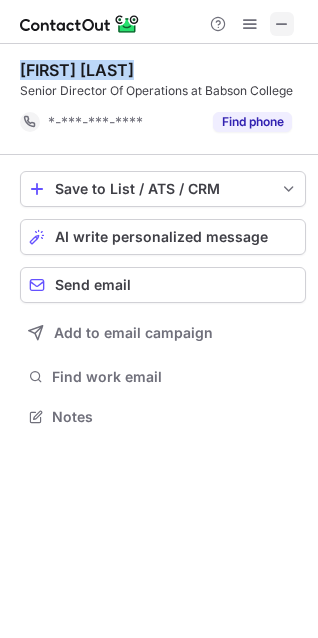 click at bounding box center (282, 24) 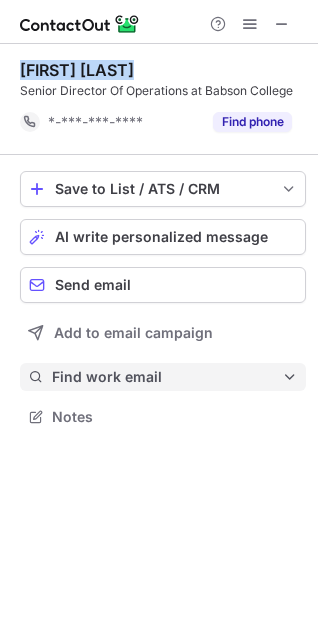 click on "Find work email" at bounding box center (167, 377) 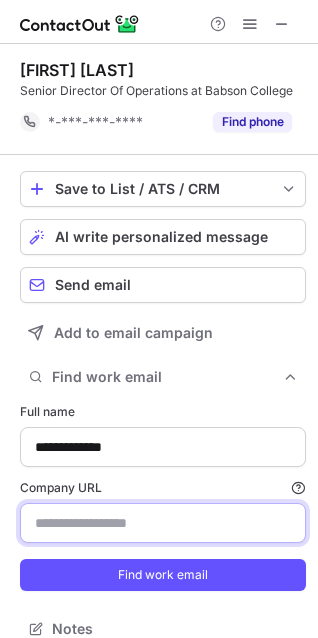 click on "Company URL Finding work email will consume 1 credit if a match is found." at bounding box center (163, 523) 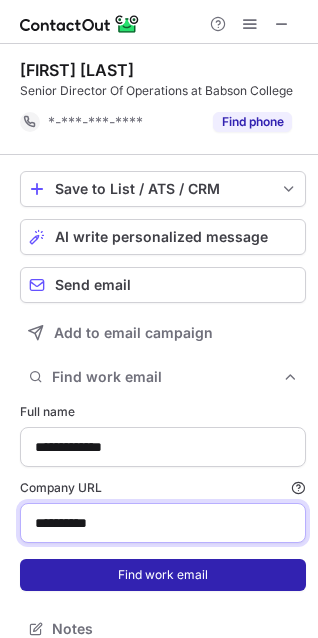 type on "**********" 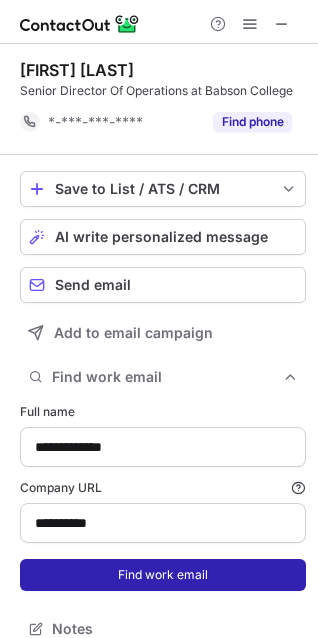 click on "Find work email" at bounding box center (163, 575) 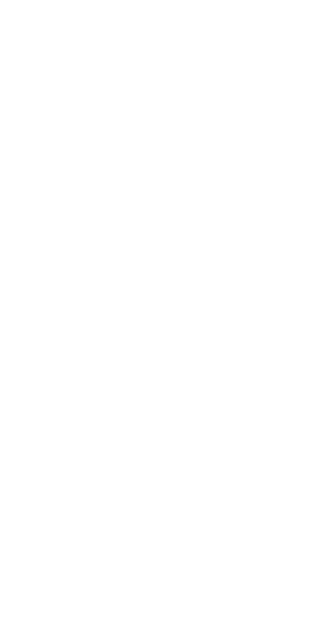 scroll, scrollTop: 0, scrollLeft: 0, axis: both 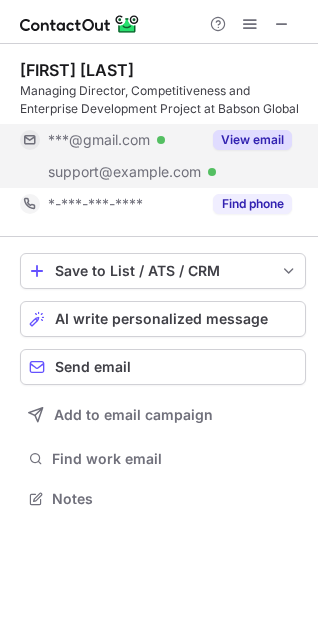 click on "View email" at bounding box center (246, 140) 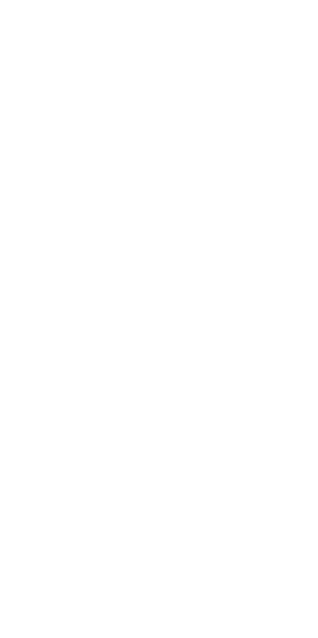 scroll, scrollTop: 0, scrollLeft: 0, axis: both 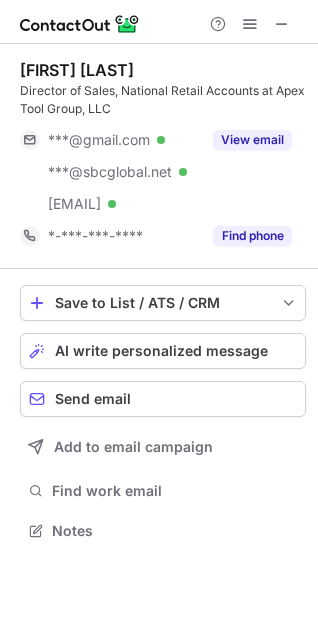 click on "Kim Flanagan Director of Sales, National Retail Accounts at Apex Tool Group, LLC ***@gmail.com Verified ***@sbcglobal.net Verified ***@apextoolgroup.com Verified View email *-***-***-**** Find phone" at bounding box center [163, 156] 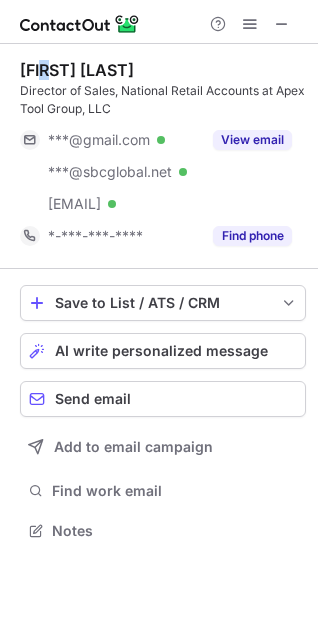 click on "Kim Flanagan Director of Sales, National Retail Accounts at Apex Tool Group, LLC ***@gmail.com Verified ***@sbcglobal.net Verified ***@apextoolgroup.com Verified View email *-***-***-**** Find phone" at bounding box center (163, 156) 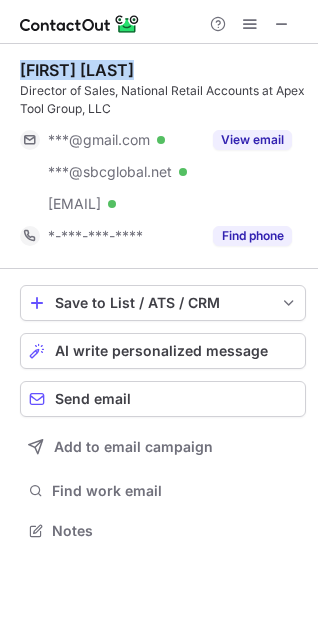 click on "Kim Flanagan Director of Sales, National Retail Accounts at Apex Tool Group, LLC ***@gmail.com Verified ***@sbcglobal.net Verified ***@apextoolgroup.com Verified View email *-***-***-**** Find phone" at bounding box center (163, 156) 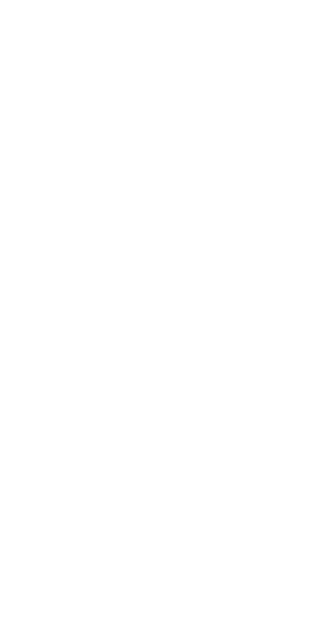scroll, scrollTop: 0, scrollLeft: 0, axis: both 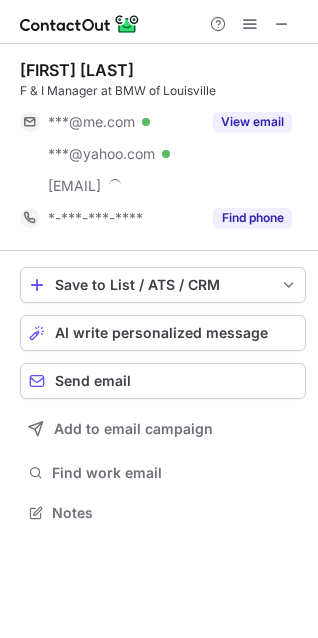 click on "Crystal Stackhouse F & I Manager at BMW of Louisville ***@me.com Verified ***@yahoo.com Verified ***@bmwna.com View email *-***-***-**** Find phone" at bounding box center (163, 147) 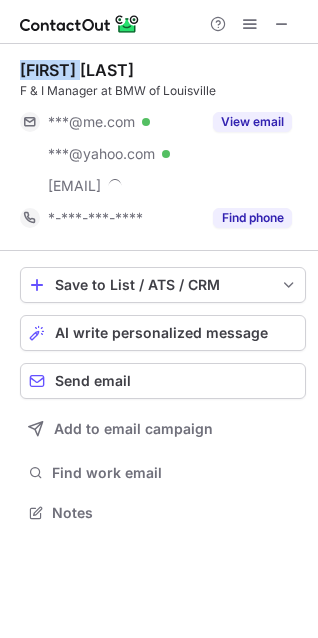 click on "Crystal Stackhouse F & I Manager at BMW of Louisville ***@me.com Verified ***@yahoo.com Verified ***@bmwna.com View email *-***-***-**** Find phone" at bounding box center (163, 147) 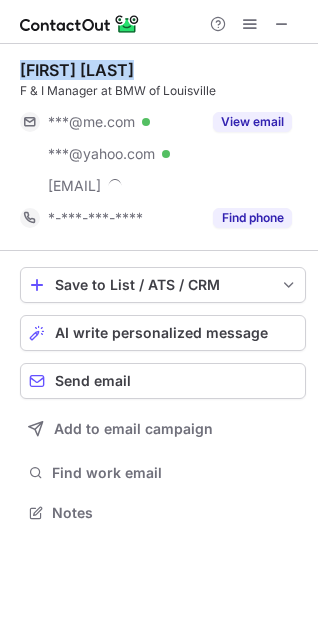 click on "Crystal Stackhouse F & I Manager at BMW of Louisville ***@me.com Verified ***@yahoo.com Verified ***@bmwna.com View email *-***-***-**** Find phone" at bounding box center [163, 147] 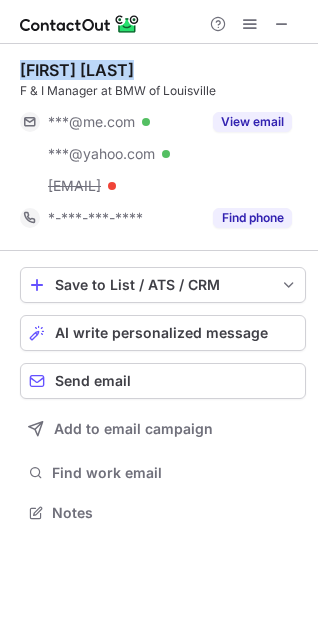 copy on "Crystal Stackhouse" 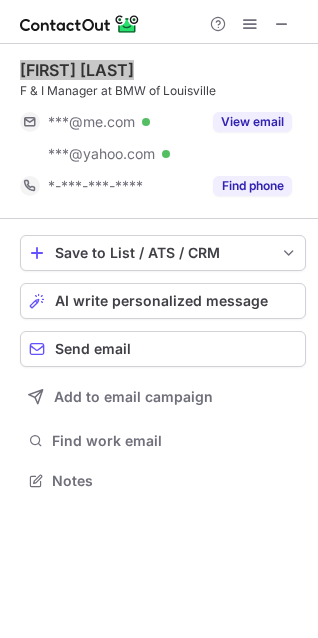 scroll, scrollTop: 467, scrollLeft: 318, axis: both 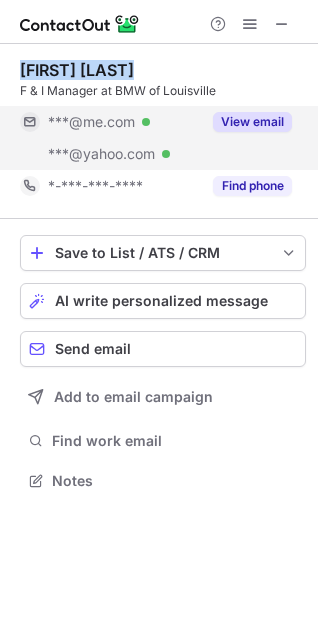 click on "View email" at bounding box center [252, 122] 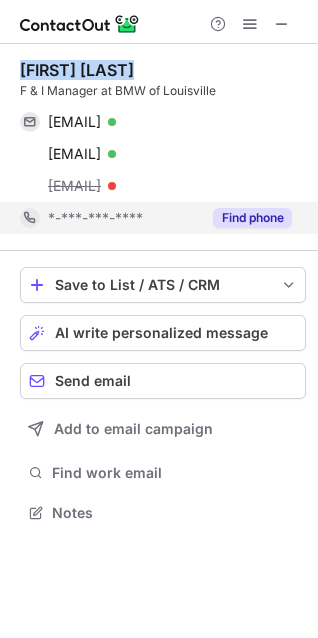 scroll, scrollTop: 10, scrollLeft: 10, axis: both 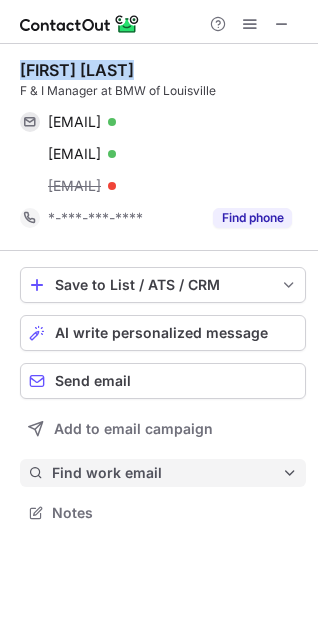 click on "Find work email" at bounding box center (167, 473) 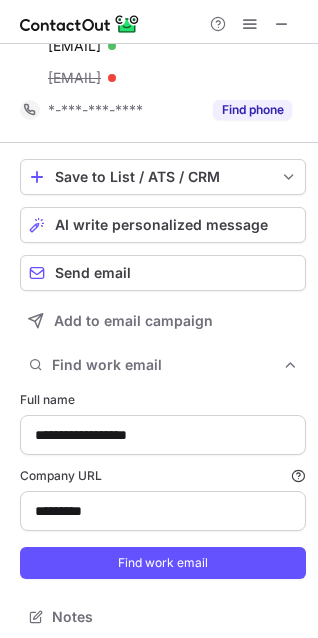 scroll, scrollTop: 117, scrollLeft: 0, axis: vertical 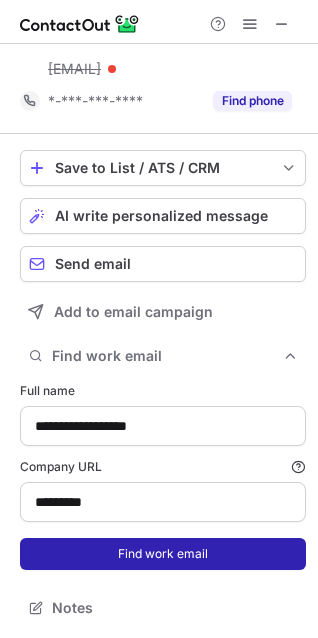 click on "Find work email" at bounding box center (163, 554) 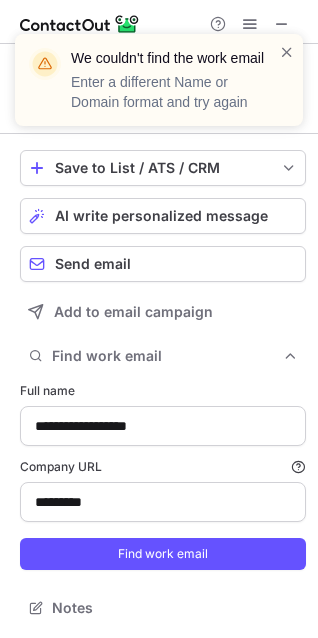 scroll, scrollTop: 679, scrollLeft: 304, axis: both 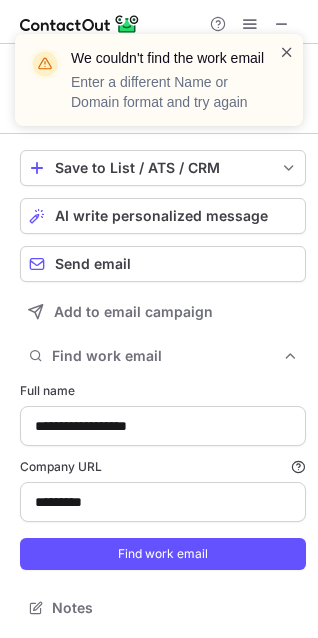 click at bounding box center (287, 52) 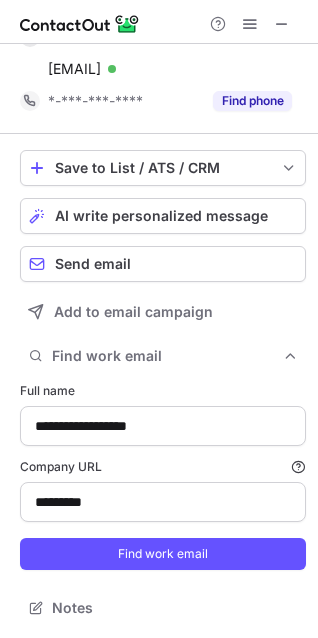 click at bounding box center (282, 24) 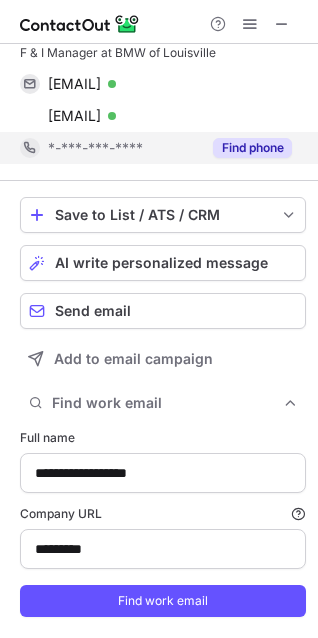 scroll, scrollTop: 0, scrollLeft: 0, axis: both 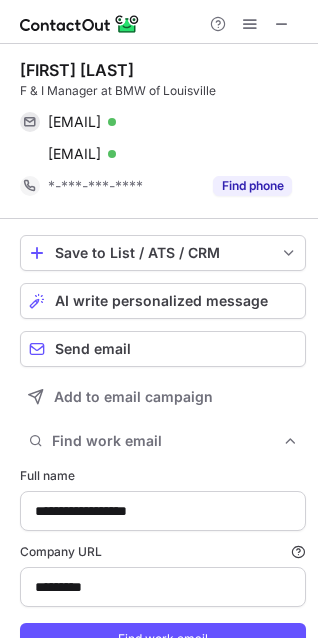 click on "Crystal Stackhouse" at bounding box center [77, 70] 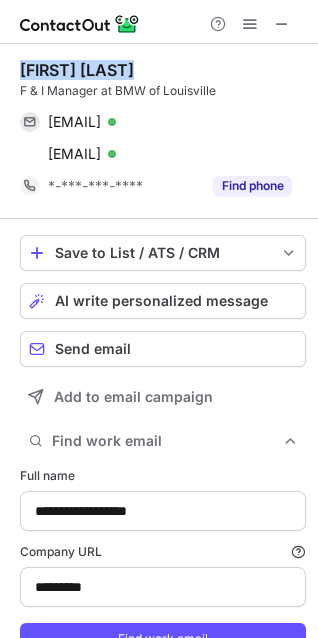 click on "Crystal Stackhouse" at bounding box center [77, 70] 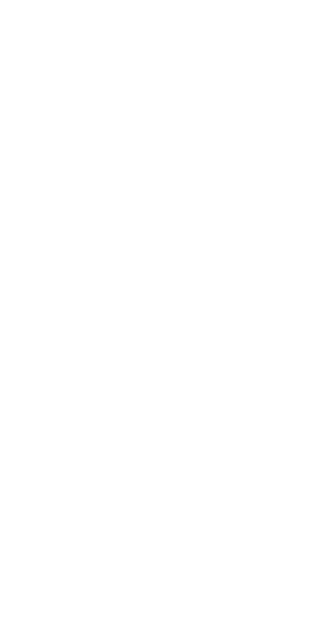 scroll, scrollTop: 0, scrollLeft: 0, axis: both 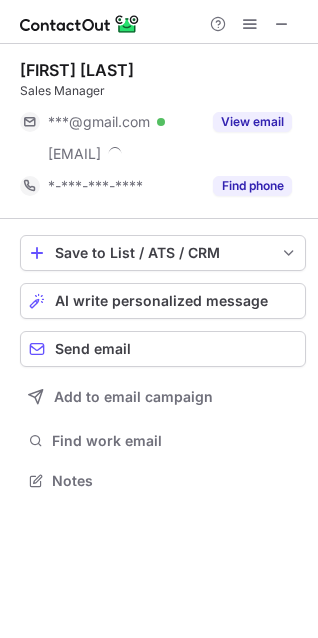 click on "Gigi Demirovski" at bounding box center (83, 70) 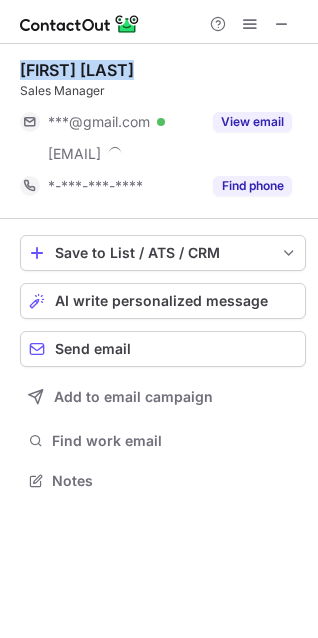 click on "Gigi Demirovski" at bounding box center (83, 70) 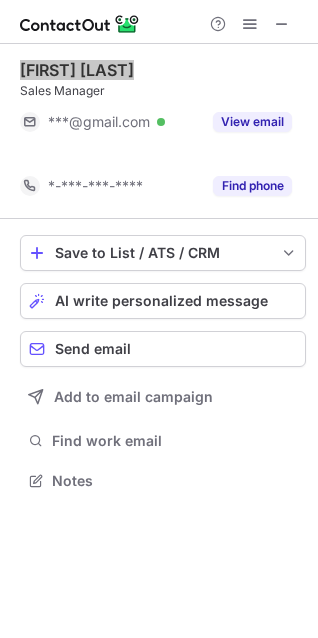 scroll, scrollTop: 435, scrollLeft: 318, axis: both 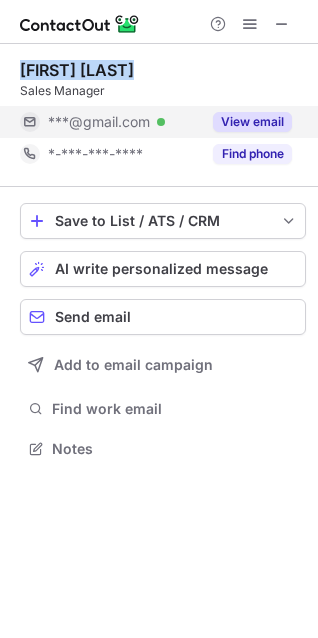 click on "View email" at bounding box center [252, 122] 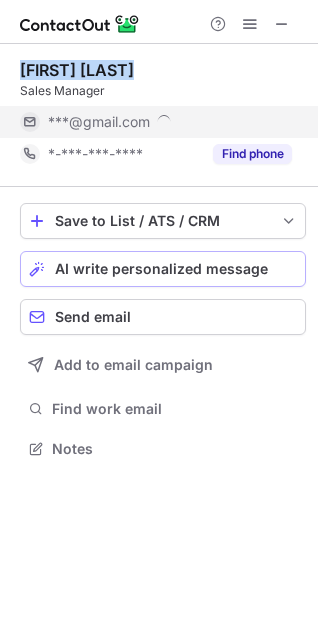 scroll, scrollTop: 10, scrollLeft: 10, axis: both 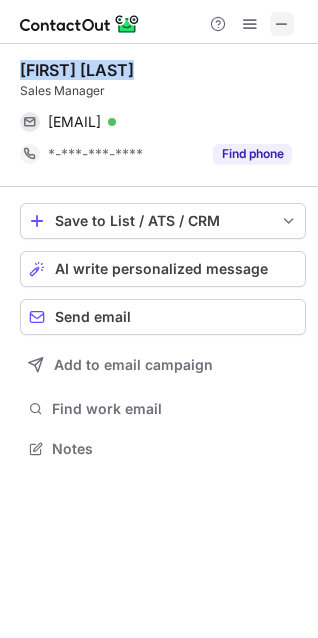 click at bounding box center (282, 24) 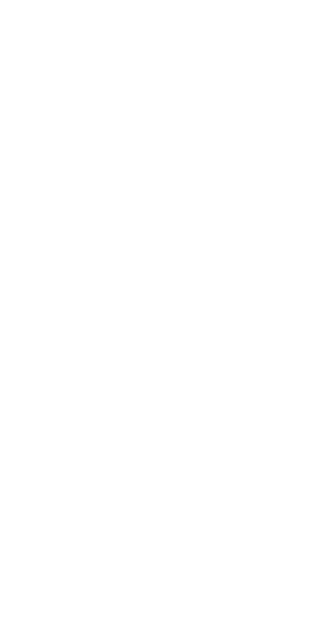 scroll, scrollTop: 0, scrollLeft: 0, axis: both 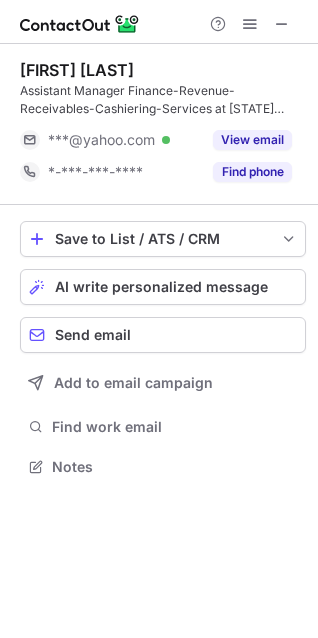 click on "[FIRST] [LAST]" at bounding box center (77, 70) 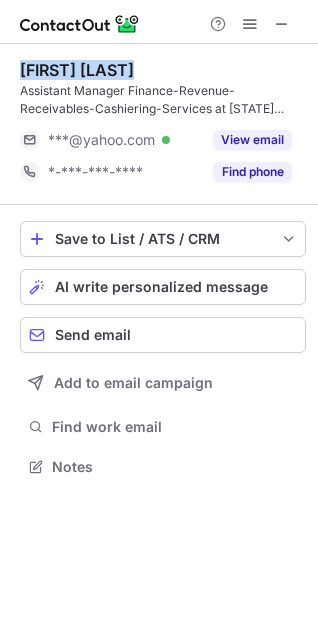 click on "Lilliam Miranda" at bounding box center (77, 70) 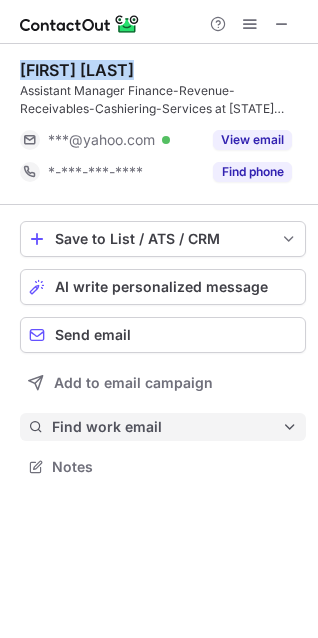 click on "Find work email" at bounding box center [167, 427] 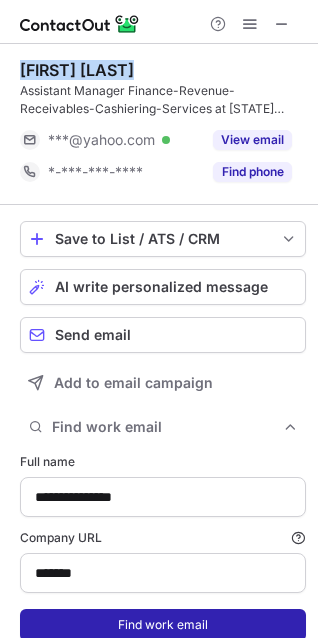 click on "Find work email" at bounding box center [163, 625] 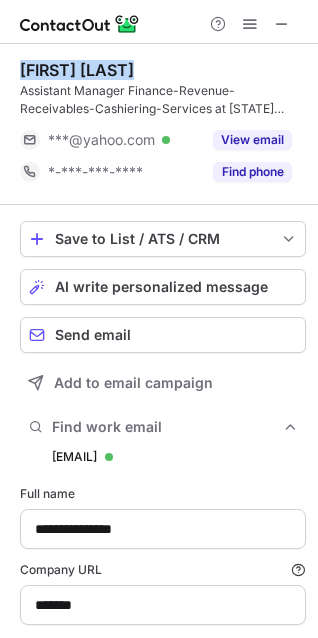 scroll, scrollTop: 10, scrollLeft: 10, axis: both 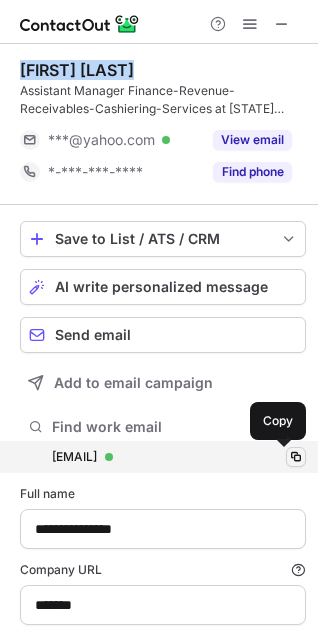 click at bounding box center (296, 457) 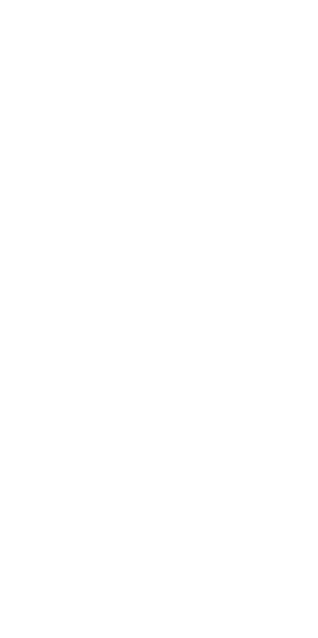 scroll, scrollTop: 0, scrollLeft: 0, axis: both 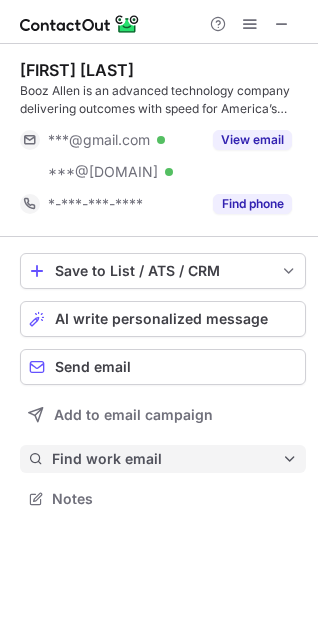 click on "Find work email" at bounding box center [167, 459] 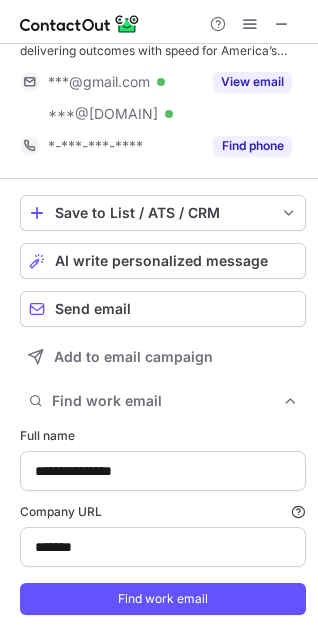 scroll, scrollTop: 103, scrollLeft: 0, axis: vertical 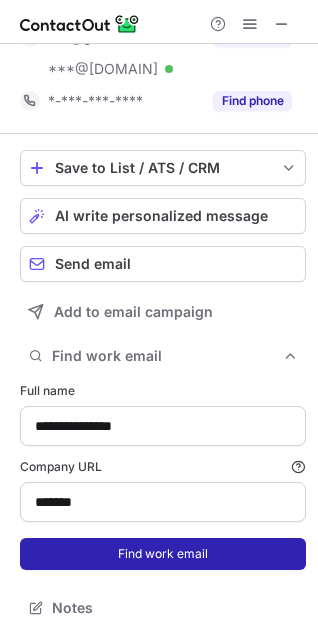 click on "Find work email" at bounding box center (163, 554) 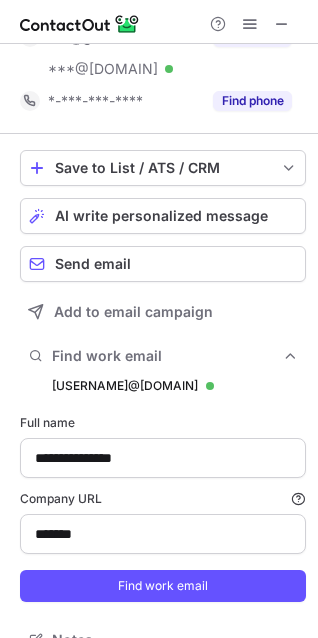 scroll, scrollTop: 10, scrollLeft: 10, axis: both 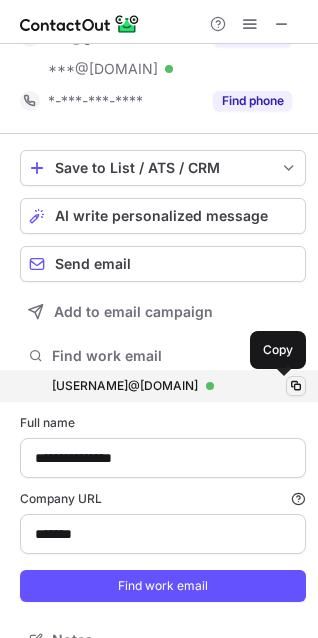 click at bounding box center (296, 386) 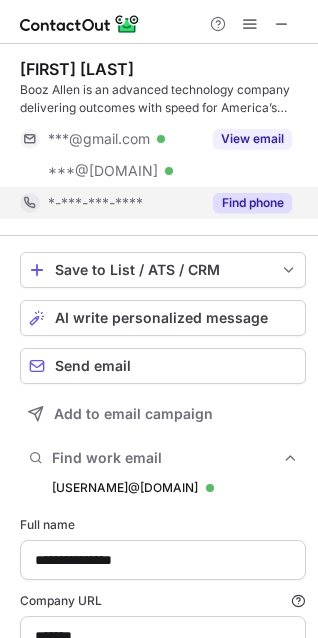 scroll, scrollTop: 0, scrollLeft: 0, axis: both 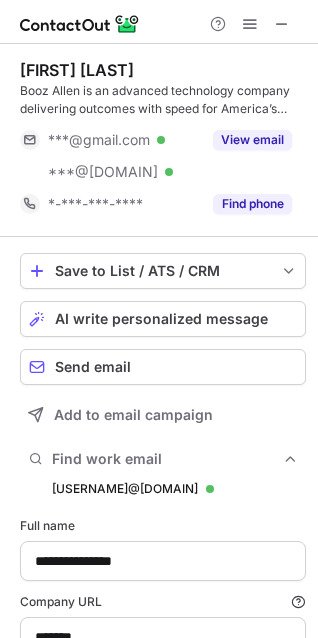 click on "Patrick Shannon" at bounding box center [77, 70] 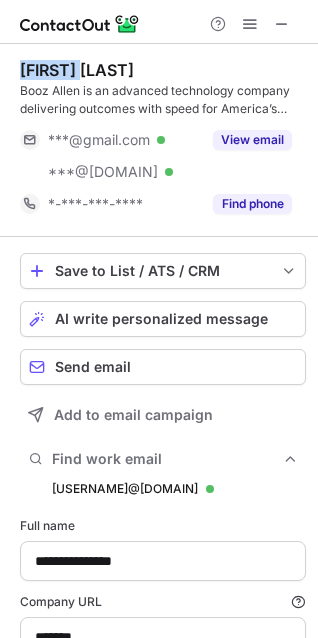 click on "Patrick Shannon" at bounding box center [77, 70] 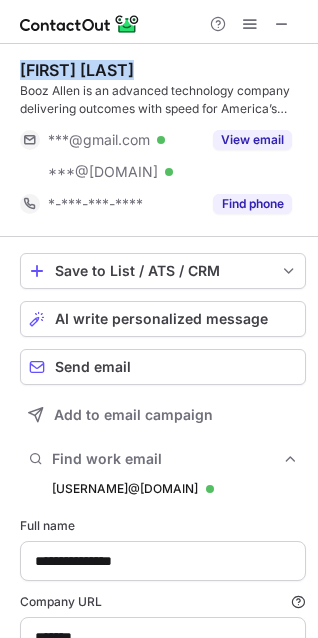 click on "Patrick Shannon" at bounding box center (77, 70) 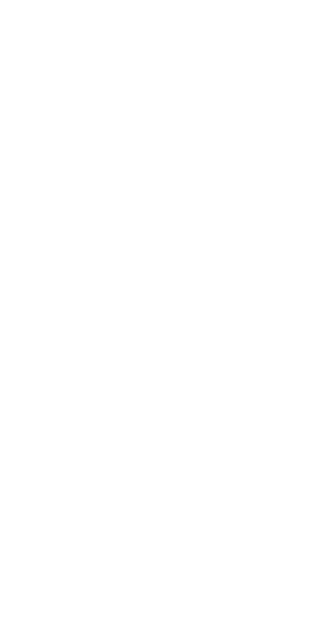 scroll, scrollTop: 0, scrollLeft: 0, axis: both 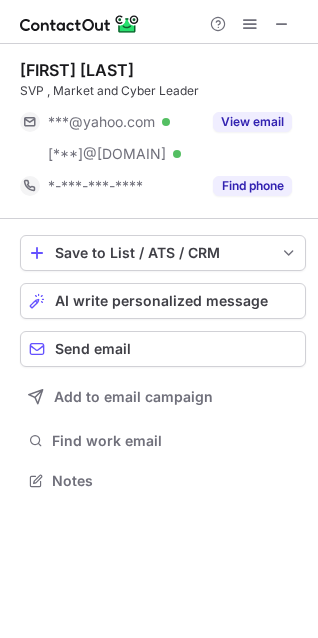 click on "[FIRST] [LAST]" at bounding box center (77, 70) 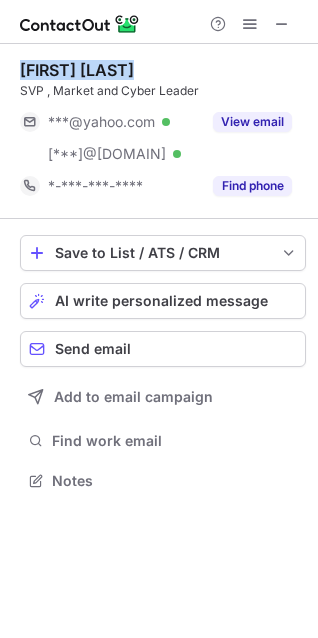 click on "[FIRST] [LAST]" at bounding box center [77, 70] 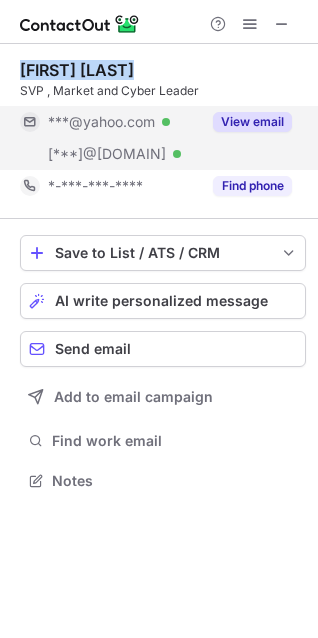 click on "View email" at bounding box center (252, 122) 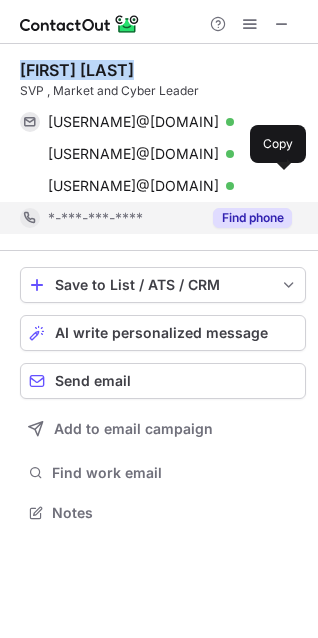 scroll, scrollTop: 10, scrollLeft: 10, axis: both 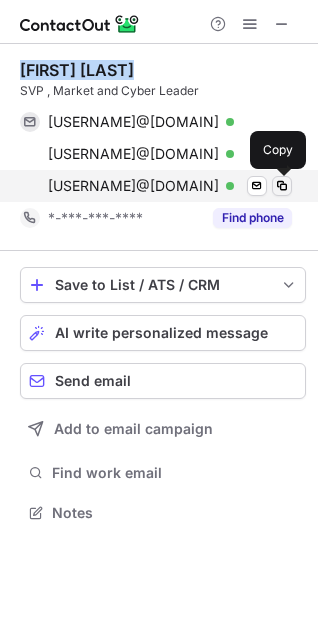 click at bounding box center [282, 186] 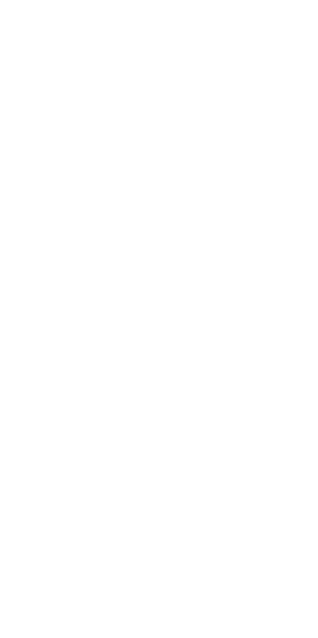 scroll, scrollTop: 0, scrollLeft: 0, axis: both 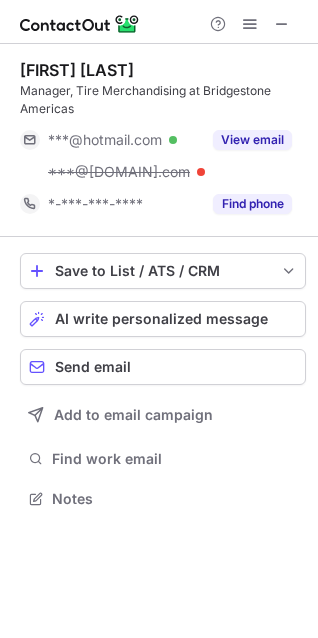 click on "Katie Davidson" at bounding box center [77, 70] 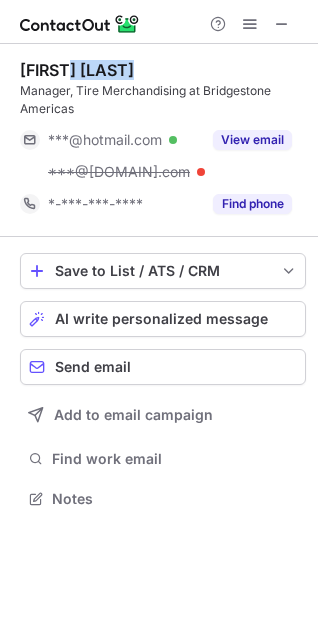 click on "Katie Davidson" at bounding box center (77, 70) 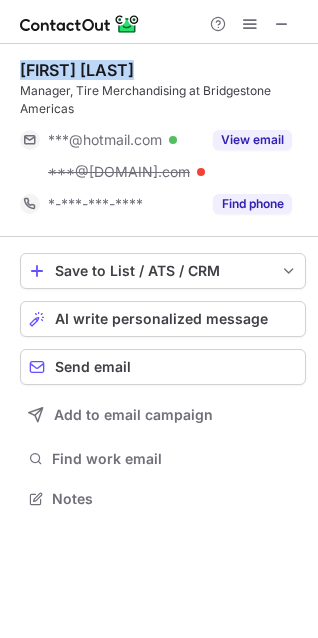 click on "Katie Davidson" at bounding box center [77, 70] 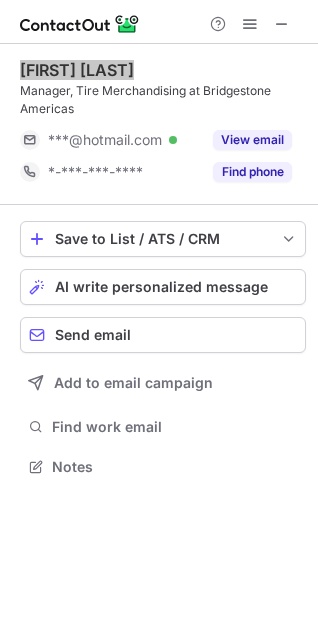 scroll, scrollTop: 453, scrollLeft: 318, axis: both 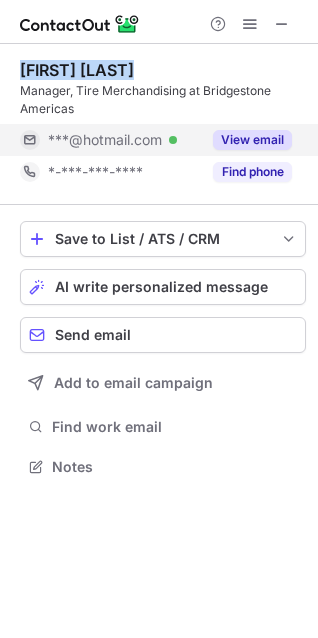 click on "View email" at bounding box center [252, 140] 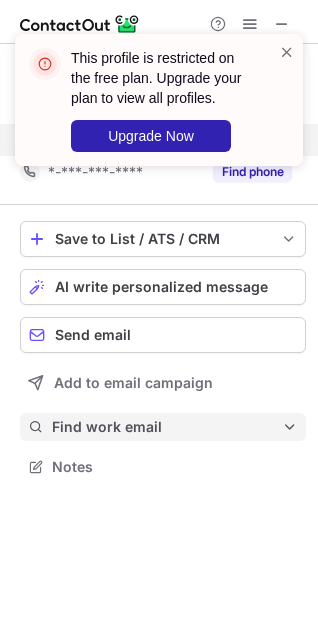 click on "Find work email" at bounding box center (167, 427) 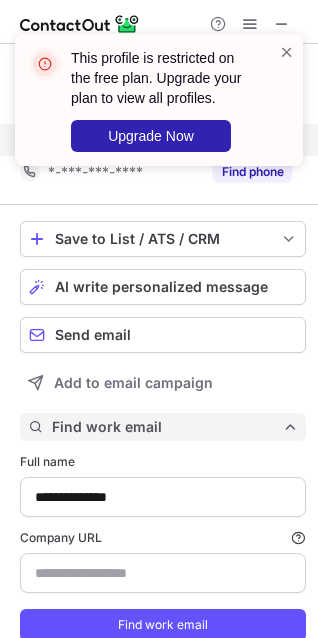 scroll, scrollTop: 10, scrollLeft: 10, axis: both 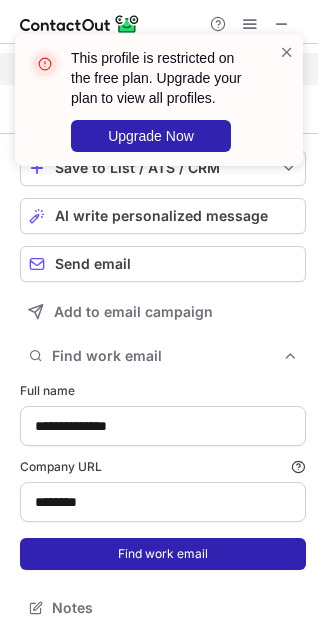 click on "Find work email" at bounding box center (163, 554) 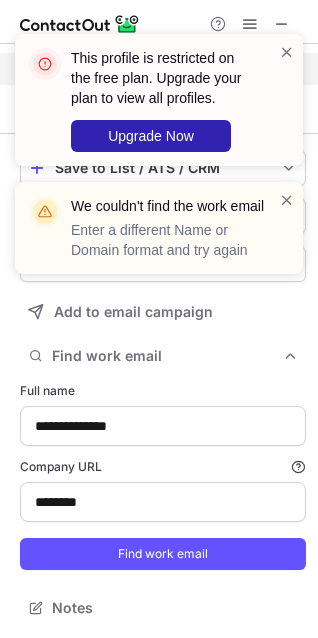 click on "This profile is restricted on the free plan. Upgrade your plan to view all profiles. Upgrade Now We couldn't find the work email Enter a different Name or Domain format and try again" at bounding box center [159, 162] 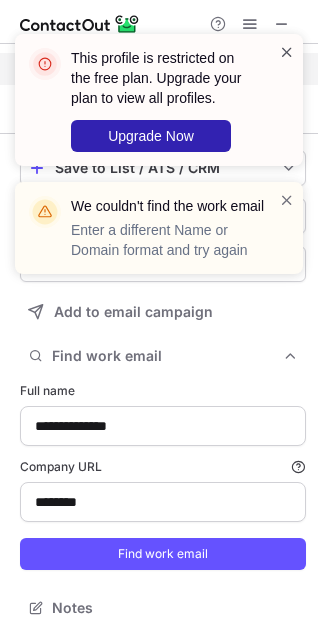 click at bounding box center [287, 52] 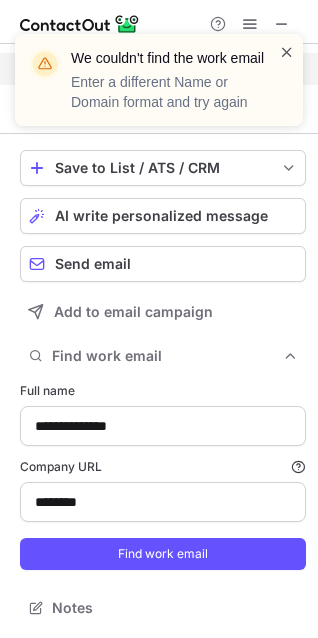 drag, startPoint x: 287, startPoint y: 198, endPoint x: 296, endPoint y: 30, distance: 168.2409 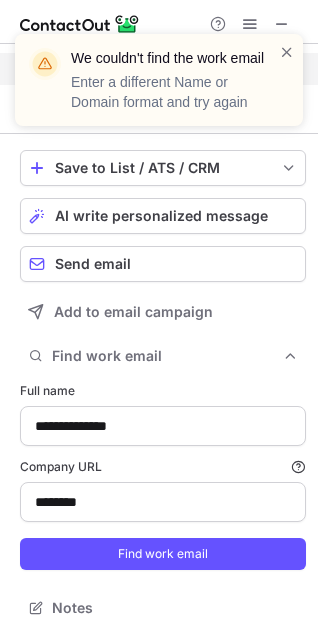 click on "This profile is restricted on the free plan. Upgrade your plan to view all profiles. Upgrade Now We couldn't find the work email Enter a different Name or Domain format and try again" at bounding box center [159, 88] 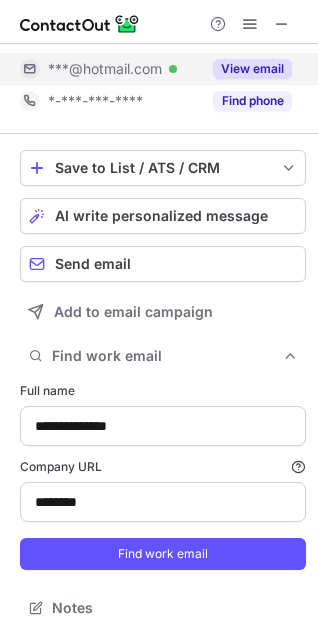 drag, startPoint x: 273, startPoint y: 20, endPoint x: 279, endPoint y: 31, distance: 12.529964 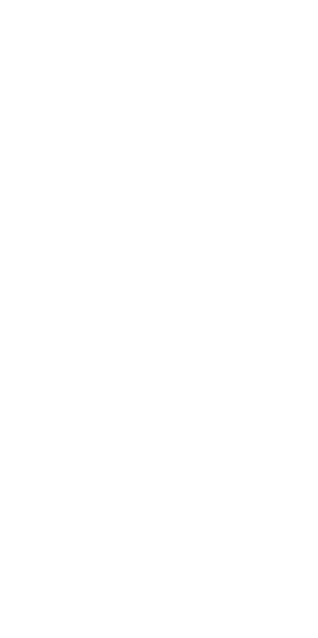 scroll, scrollTop: 0, scrollLeft: 0, axis: both 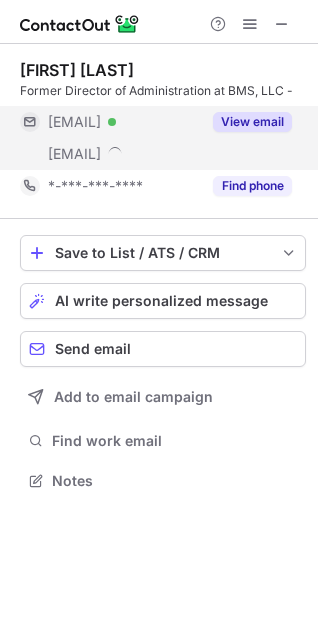 click on "View email" at bounding box center (252, 122) 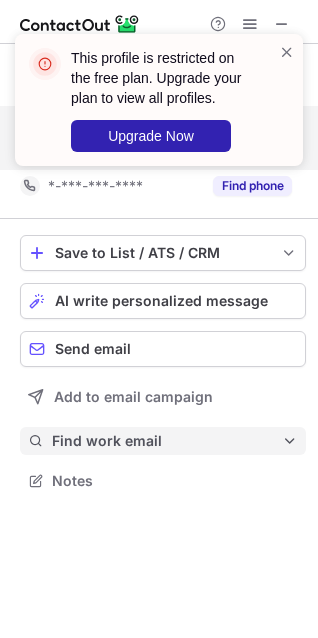 click on "Find work email" at bounding box center [163, 441] 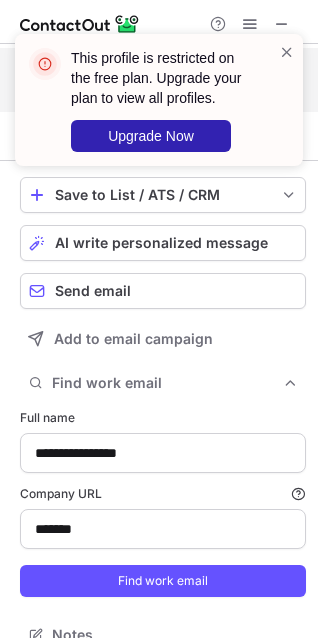 scroll, scrollTop: 85, scrollLeft: 0, axis: vertical 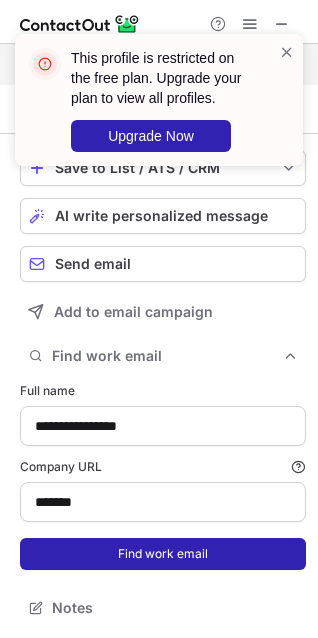 click on "Find work email" at bounding box center (163, 554) 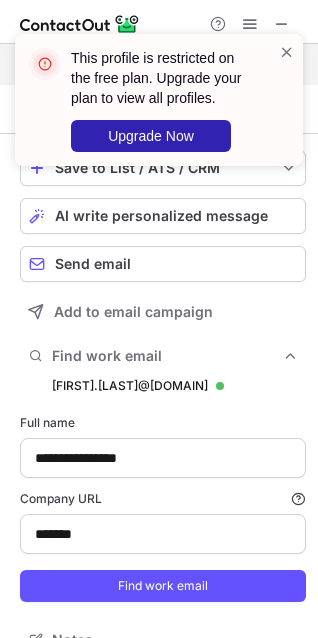 scroll, scrollTop: 10, scrollLeft: 10, axis: both 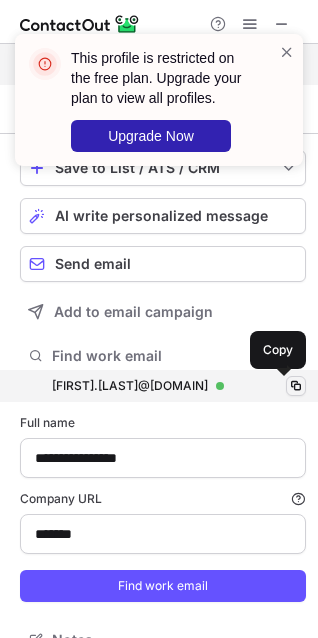 click at bounding box center [296, 386] 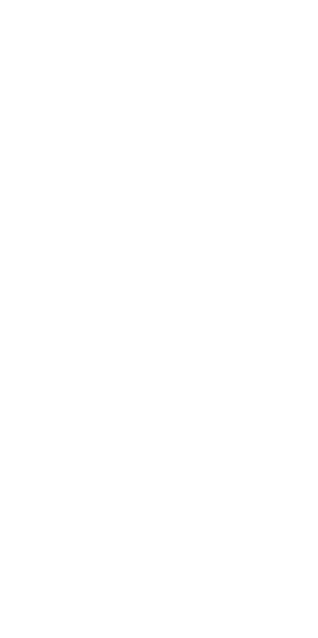 scroll, scrollTop: 0, scrollLeft: 0, axis: both 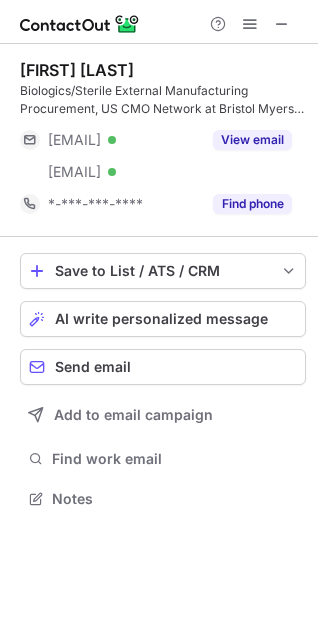 click on "[FIRST] [LAST]" at bounding box center (77, 70) 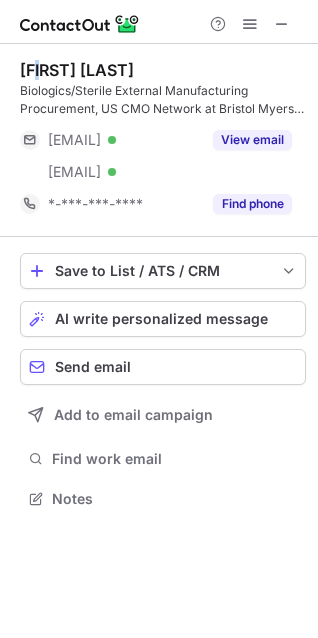 click on "J.W. Mirc" at bounding box center [77, 70] 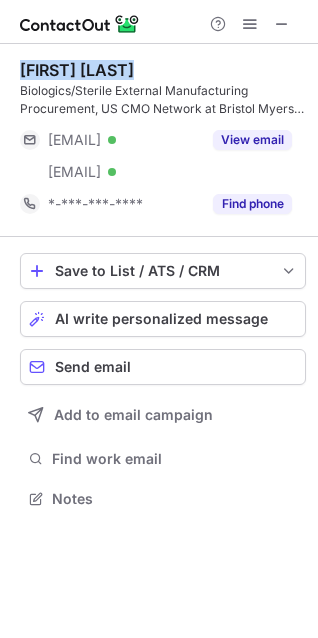 click on "J.W. Mirc" at bounding box center [77, 70] 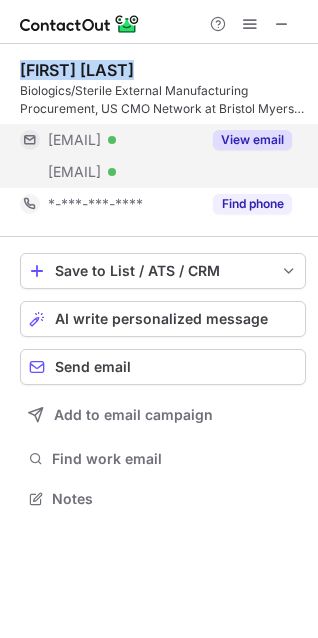 click on "View email" at bounding box center [252, 140] 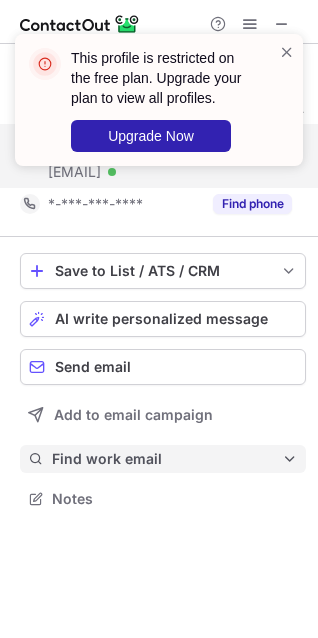 click on "Find work email" at bounding box center (167, 459) 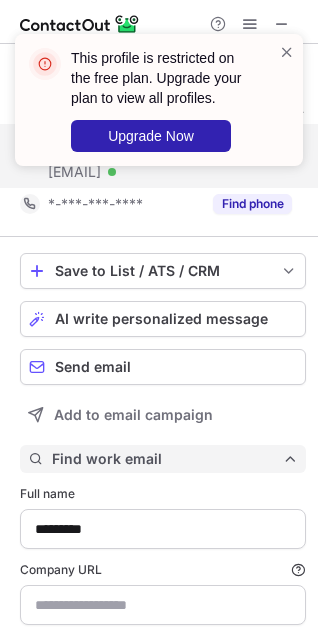 scroll, scrollTop: 10, scrollLeft: 10, axis: both 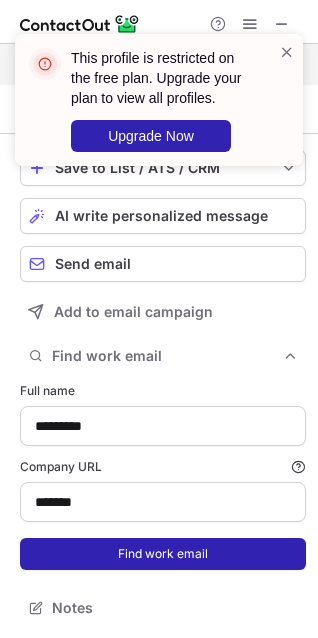 click on "Find work email" at bounding box center [163, 554] 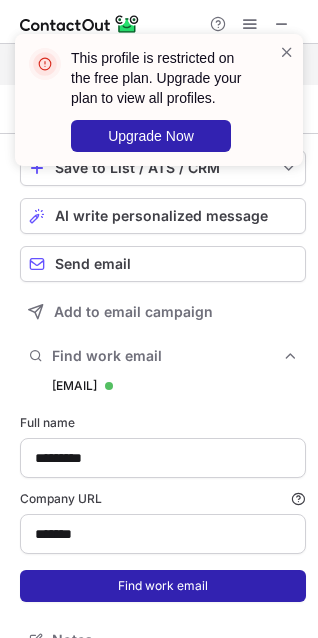 scroll, scrollTop: 10, scrollLeft: 10, axis: both 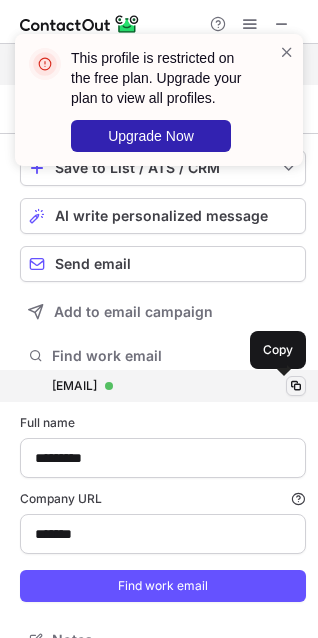 click at bounding box center (296, 386) 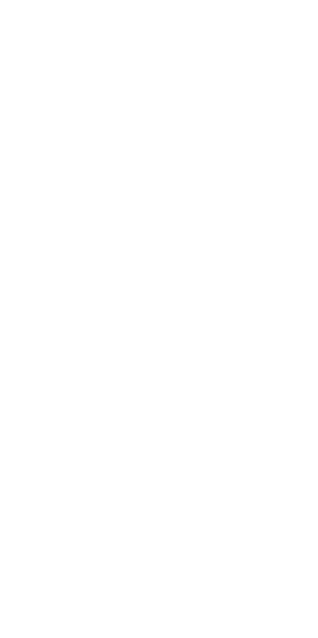 scroll, scrollTop: 0, scrollLeft: 0, axis: both 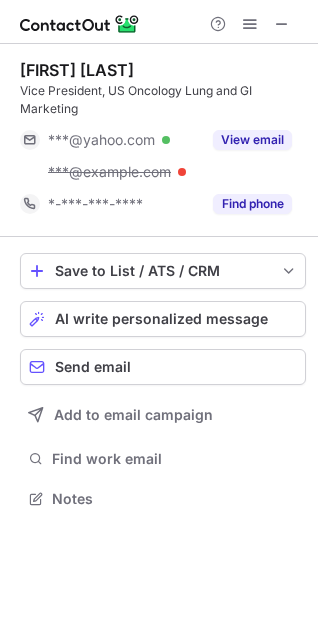 click on "[FIRST] [LAST]" at bounding box center [77, 70] 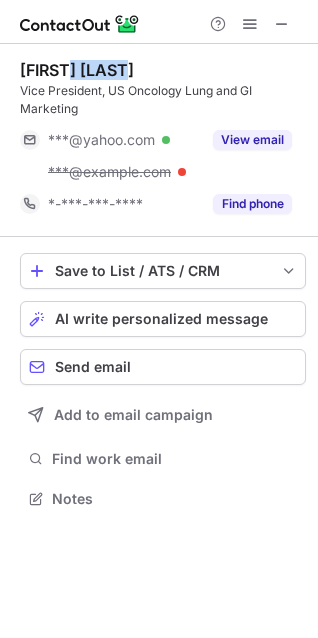 click on "[FIRST] [LAST]" at bounding box center [77, 70] 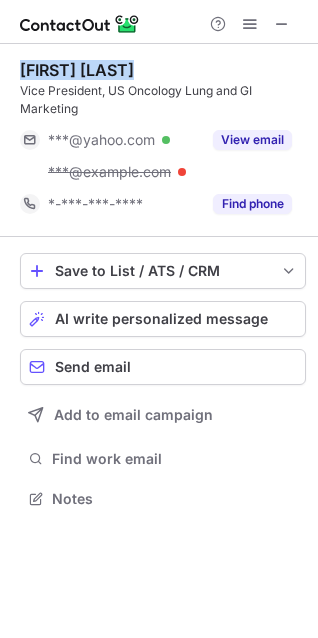 click on "[FIRST] [LAST]" at bounding box center (77, 70) 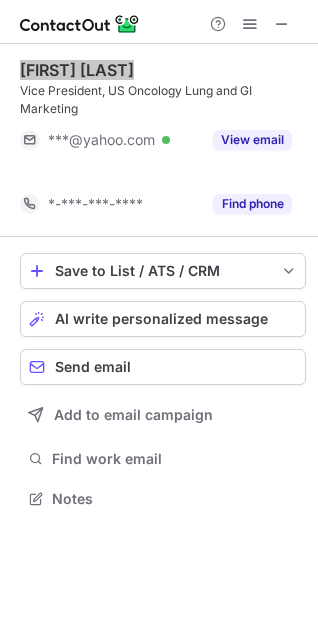 scroll, scrollTop: 453, scrollLeft: 318, axis: both 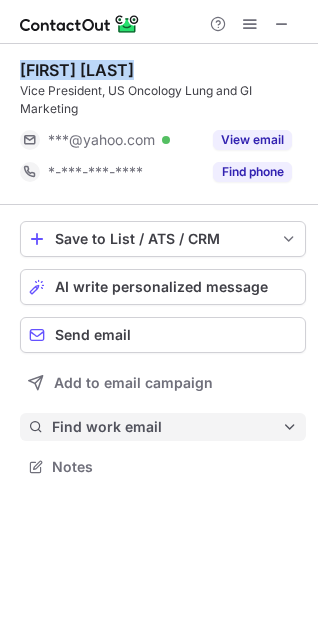 click on "Find work email" at bounding box center (167, 427) 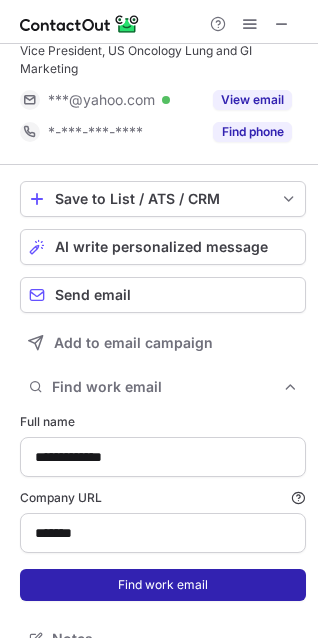 scroll, scrollTop: 71, scrollLeft: 0, axis: vertical 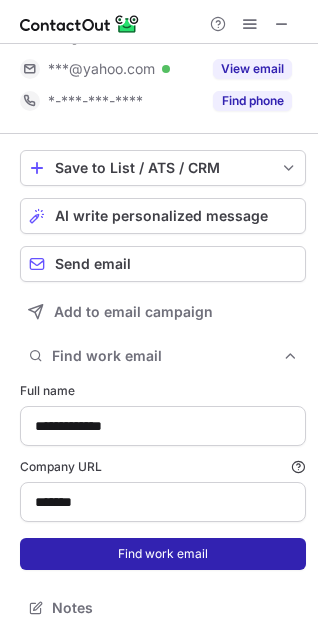 click on "Find work email" at bounding box center [163, 554] 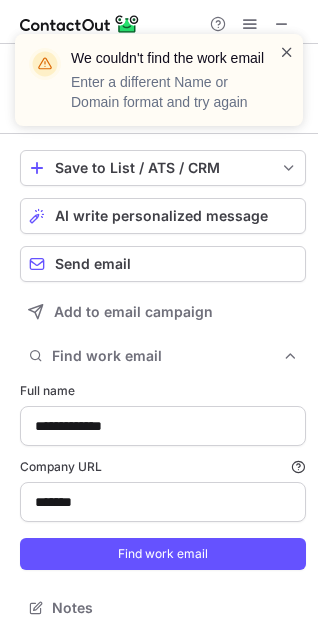 click at bounding box center (287, 52) 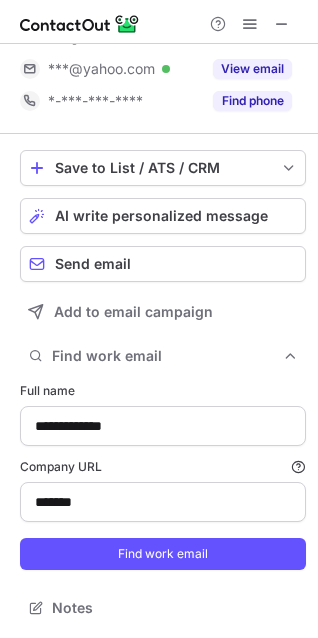 click on "We couldn't find the work email Enter a different Name or Domain format and try again" at bounding box center (159, 88) 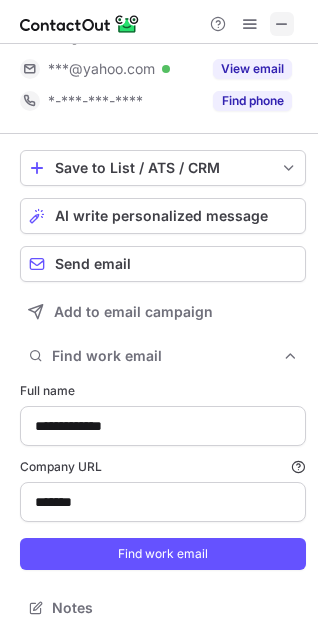 click at bounding box center (282, 24) 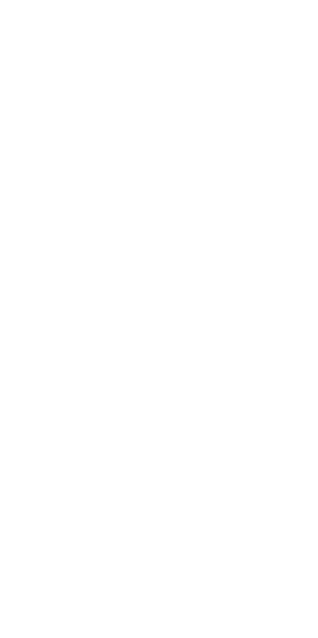 scroll, scrollTop: 0, scrollLeft: 0, axis: both 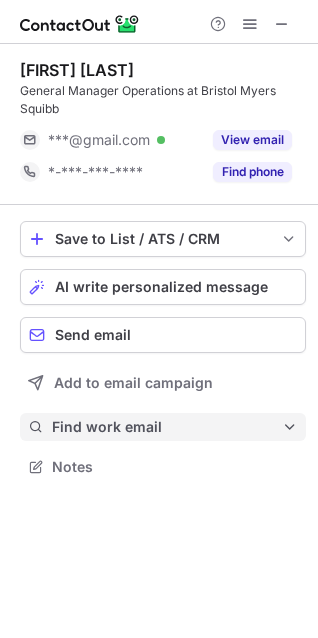 click on "Find work email" at bounding box center [167, 427] 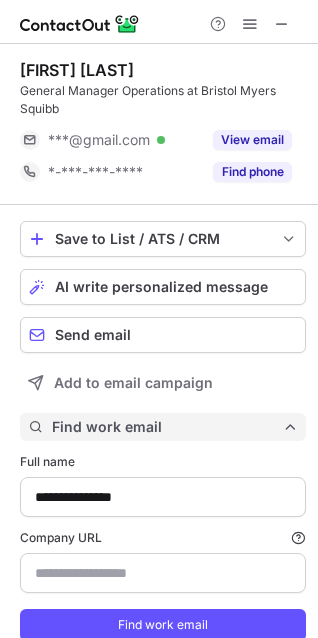 scroll, scrollTop: 10, scrollLeft: 10, axis: both 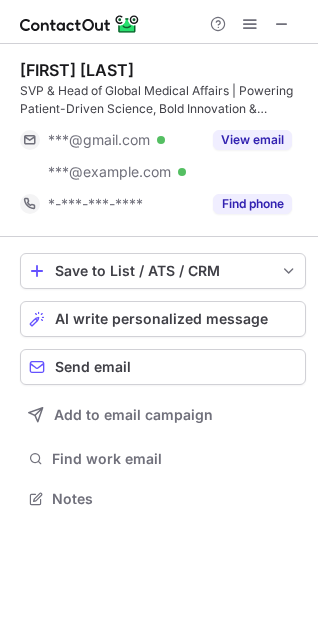 click on "[FIRST] [LAST]" at bounding box center [77, 70] 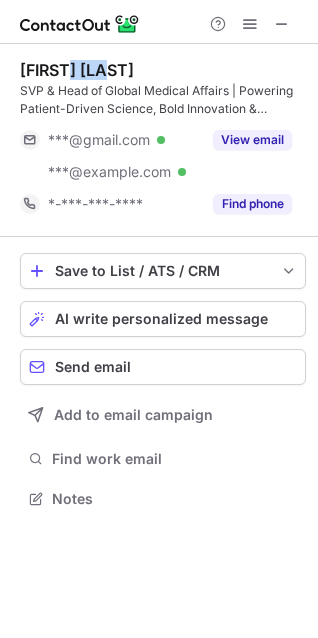 click on "Tania Small" at bounding box center (77, 70) 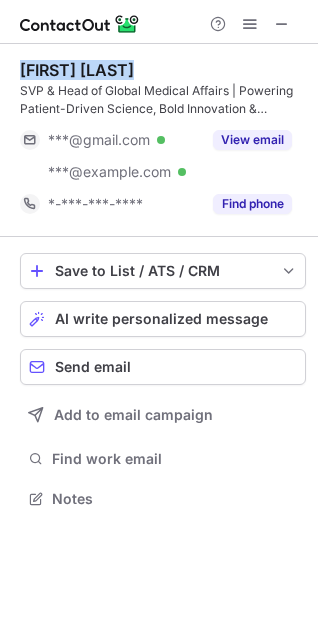 click on "Tania Small" at bounding box center [77, 70] 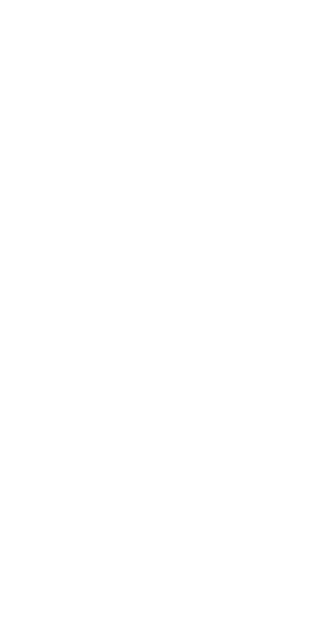 scroll, scrollTop: 0, scrollLeft: 0, axis: both 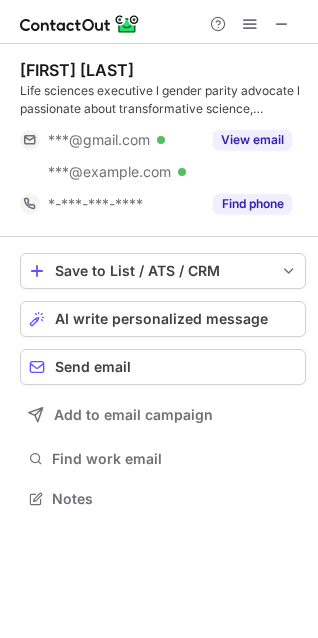 click at bounding box center (159, 22) 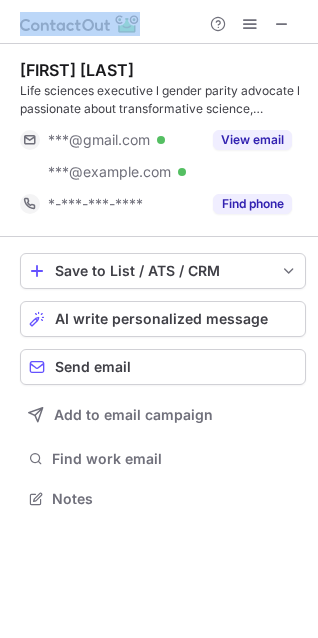 click at bounding box center [159, 22] 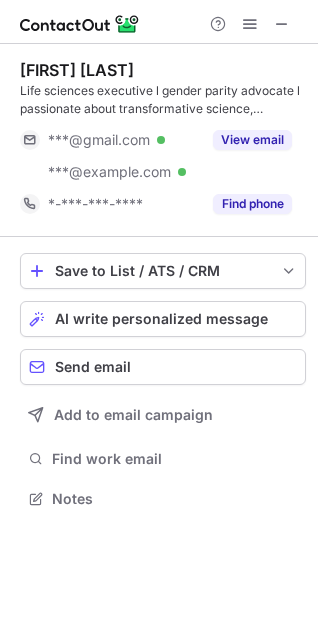 click on "[FIRST] [LAST] Life sciences executive l gender parity advocate l passionate about transformative science, disruptive technologies and global health [EMAIL] Verified [EMAIL] Verified View email [PHONE] Find phone" at bounding box center [163, 140] 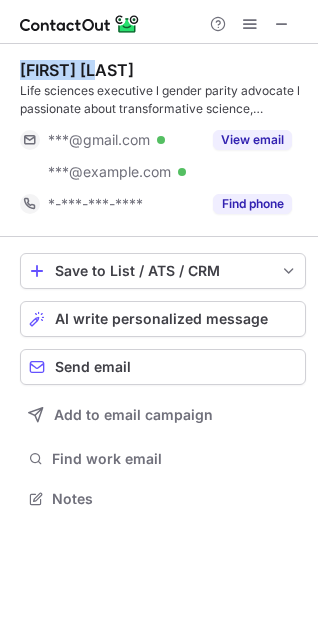 click on "[FIRST] [LAST] Life sciences executive l gender parity advocate l passionate about transformative science, disruptive technologies and global health [EMAIL] Verified [EMAIL] Verified View email [PHONE] Find phone" at bounding box center (163, 140) 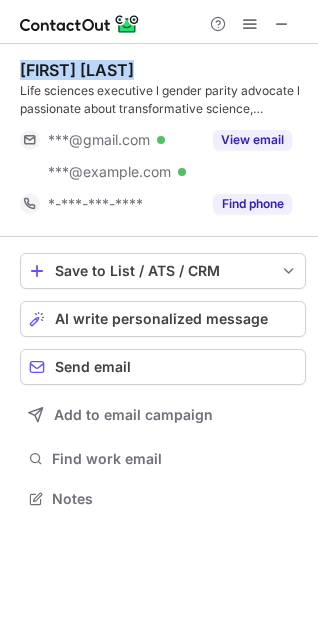 click on "[FIRST] [LAST] Life sciences executive l gender parity advocate l passionate about transformative science, disruptive technologies and global health [EMAIL] Verified [EMAIL] Verified View email [PHONE] Find phone" at bounding box center (163, 140) 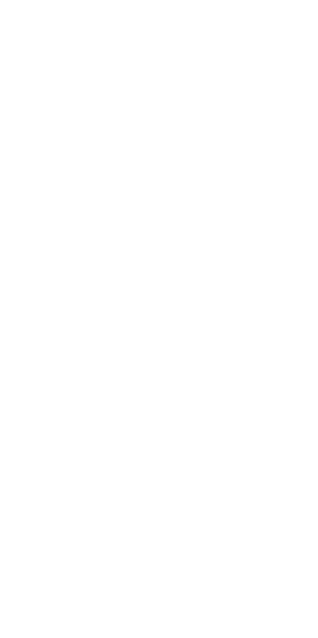 scroll, scrollTop: 0, scrollLeft: 0, axis: both 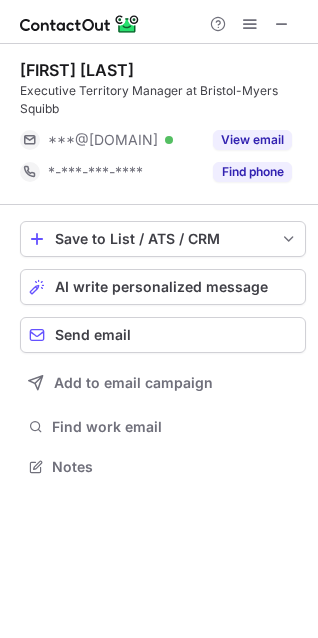 click on "Ken Sisk" at bounding box center (77, 70) 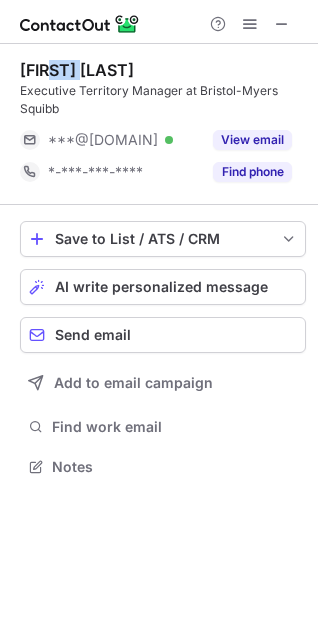 click on "Ken Sisk" at bounding box center (77, 70) 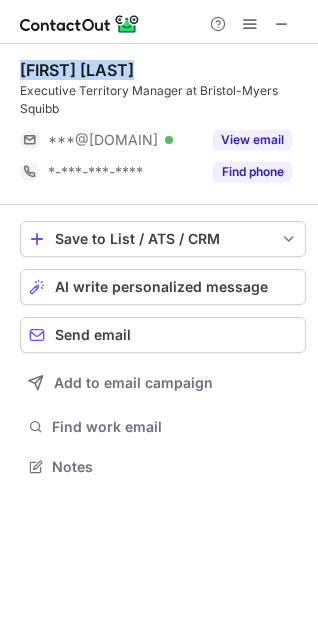 click on "Ken Sisk" at bounding box center (77, 70) 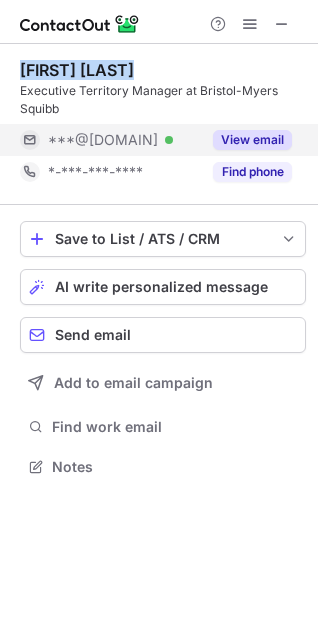 click on "View email" at bounding box center (252, 140) 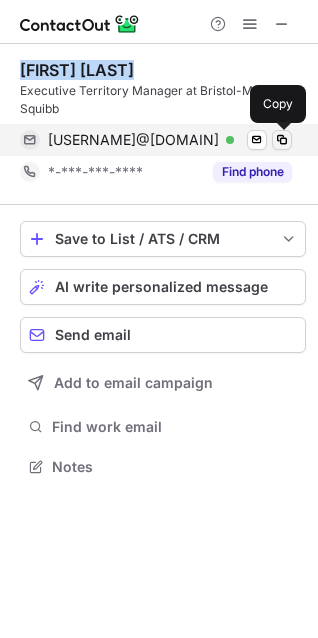 click at bounding box center [282, 140] 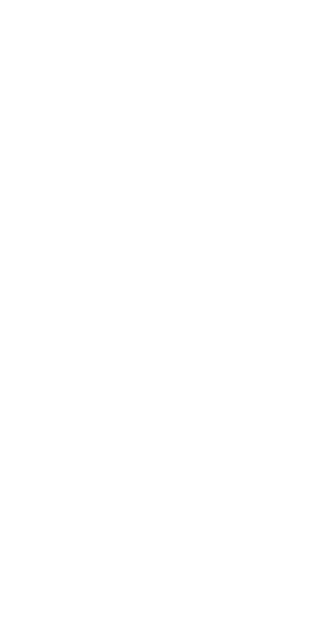 scroll, scrollTop: 0, scrollLeft: 0, axis: both 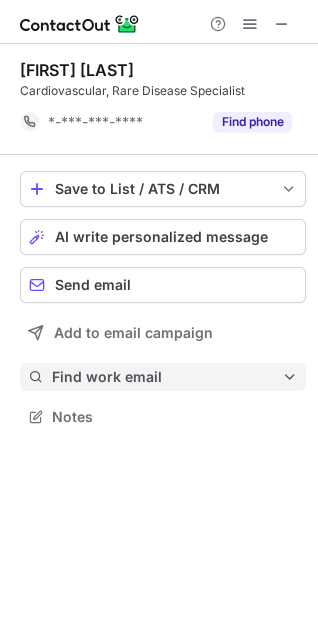 click on "Find work email" at bounding box center [167, 377] 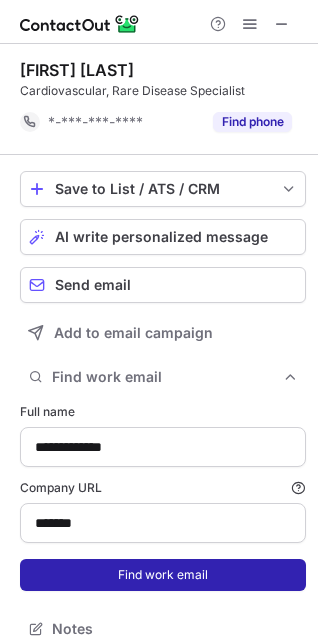 click on "Find work email" at bounding box center (163, 575) 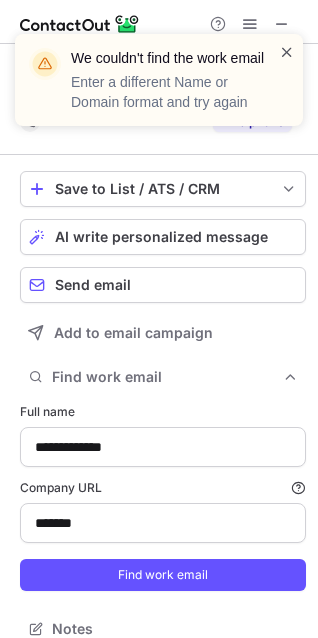 click at bounding box center (287, 52) 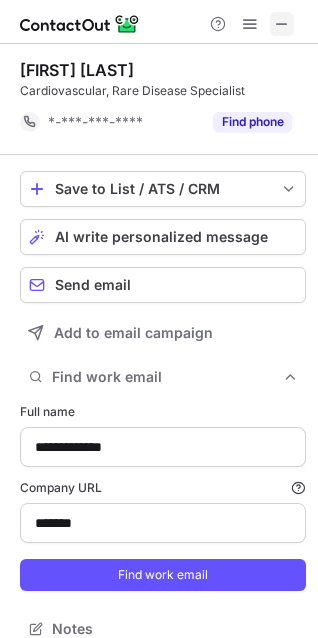 click at bounding box center (282, 24) 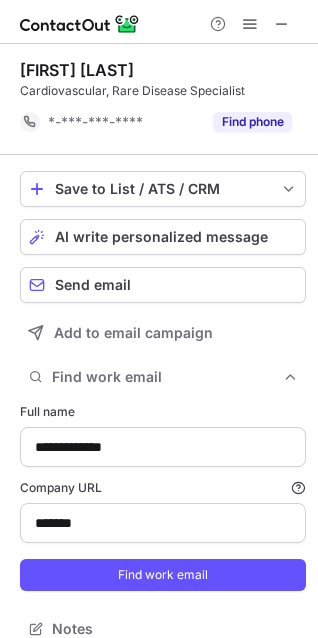 click on "Kristin Diago" at bounding box center [77, 70] 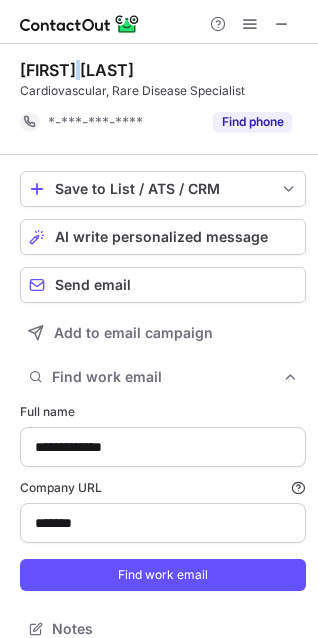 click on "Kristin Diago" at bounding box center (77, 70) 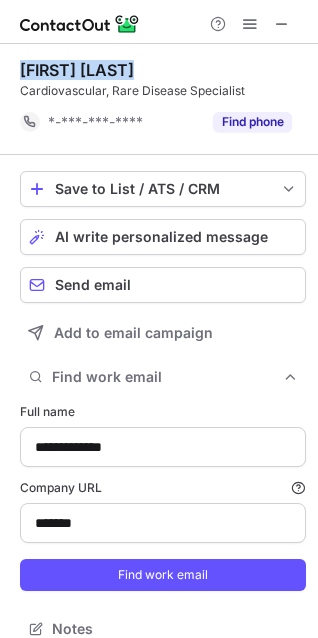 click on "Kristin Diago" at bounding box center (77, 70) 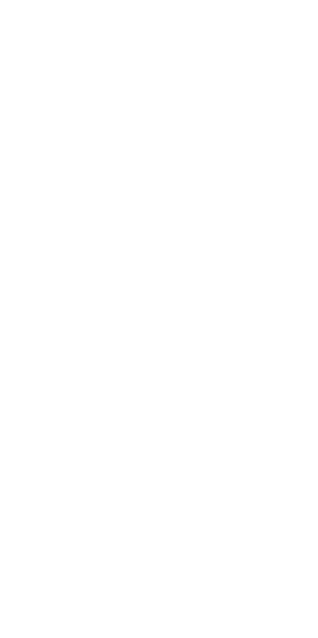 scroll, scrollTop: 0, scrollLeft: 0, axis: both 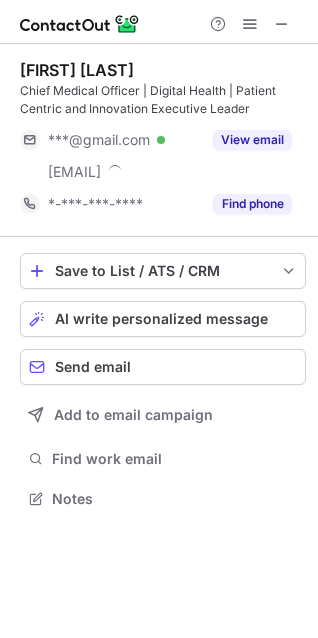 click on "[FIRST] [LAST]" at bounding box center (77, 70) 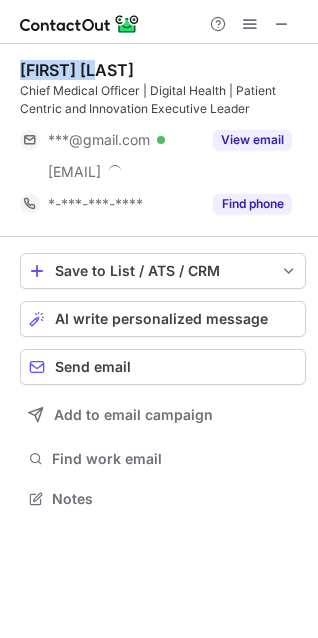 click on "[FIRST] [LAST]" at bounding box center (77, 70) 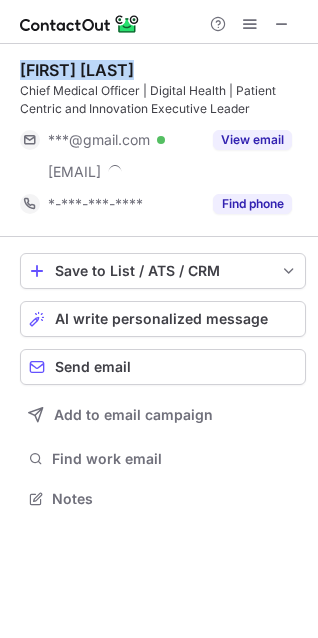 click on "Alexandra Gonçalves" at bounding box center [77, 70] 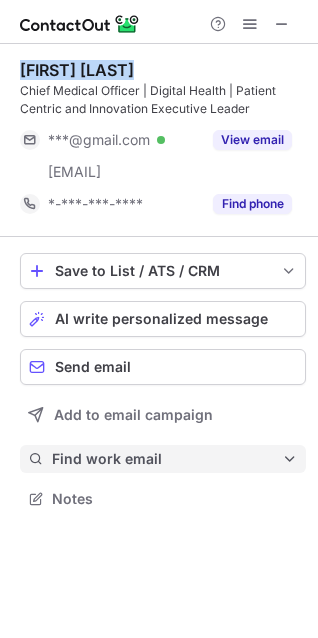 click on "Find work email" at bounding box center (167, 459) 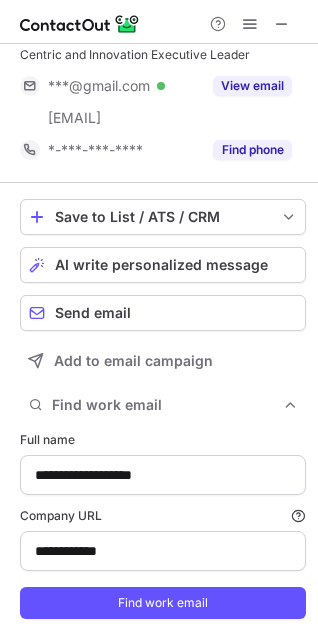 scroll, scrollTop: 100, scrollLeft: 0, axis: vertical 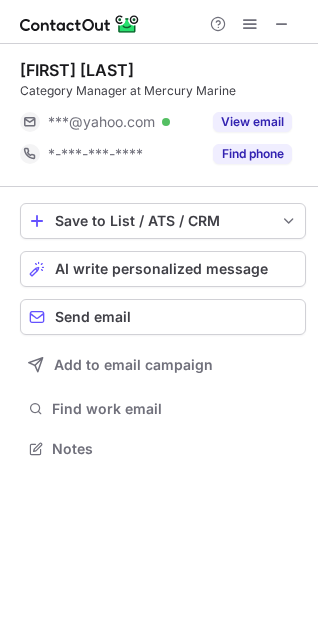 click on "Kris Bosio" at bounding box center (77, 70) 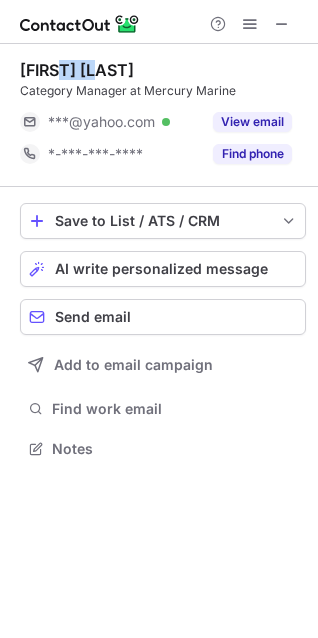 click on "Kris Bosio" at bounding box center (77, 70) 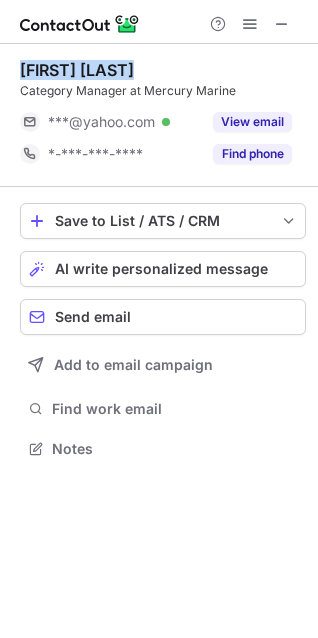 click on "Kris Bosio" at bounding box center [77, 70] 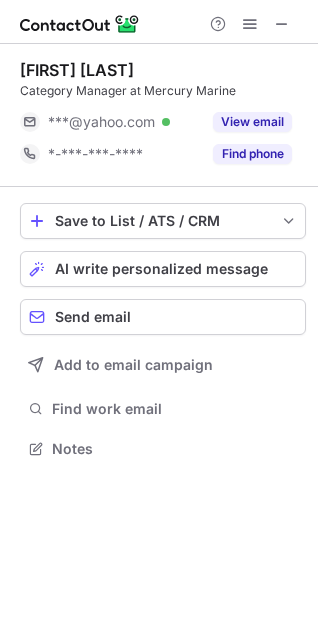 click at bounding box center [159, 22] 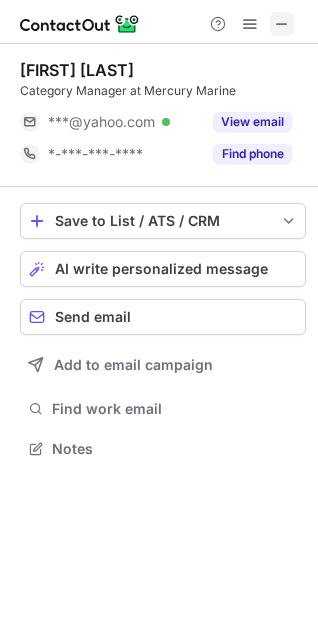 click at bounding box center (282, 24) 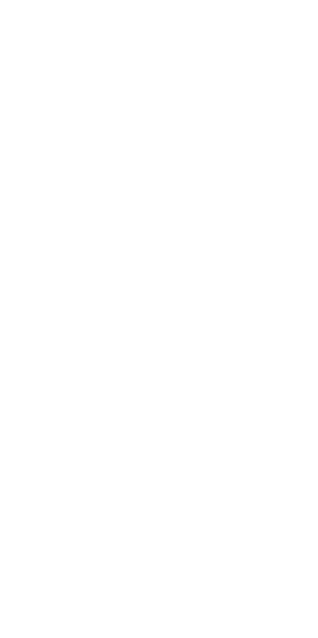 scroll, scrollTop: 0, scrollLeft: 0, axis: both 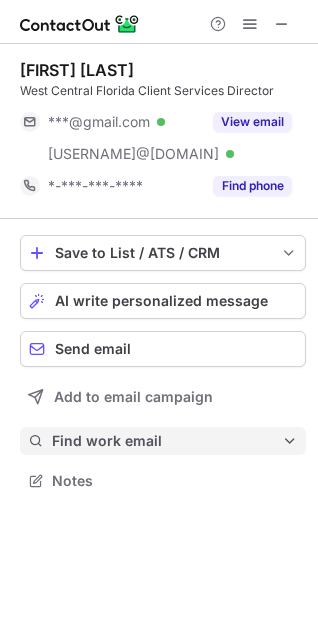 click on "Find work email" at bounding box center [167, 441] 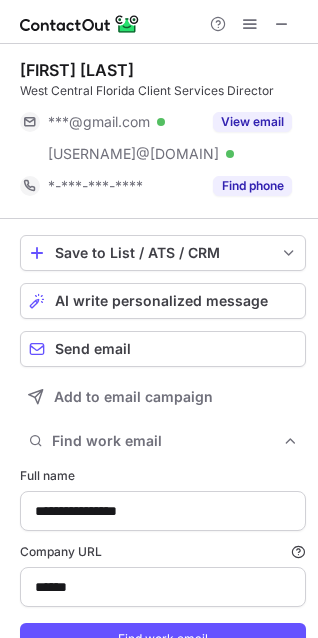 scroll, scrollTop: 85, scrollLeft: 0, axis: vertical 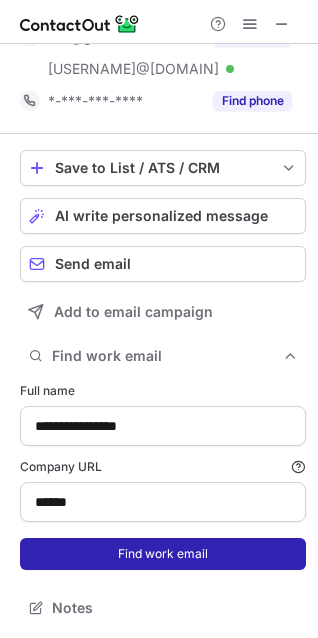 click on "Find work email" at bounding box center (163, 554) 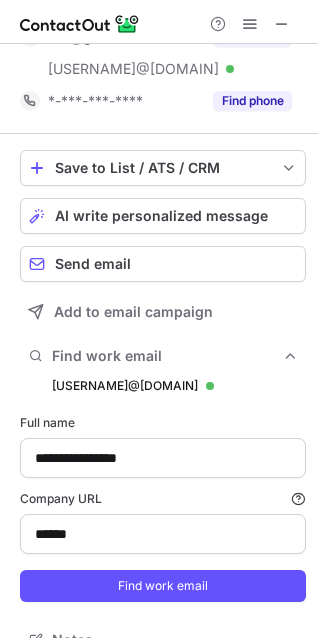 scroll, scrollTop: 10, scrollLeft: 10, axis: both 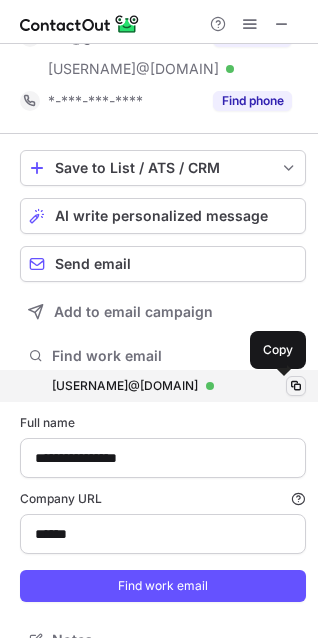 click at bounding box center [296, 386] 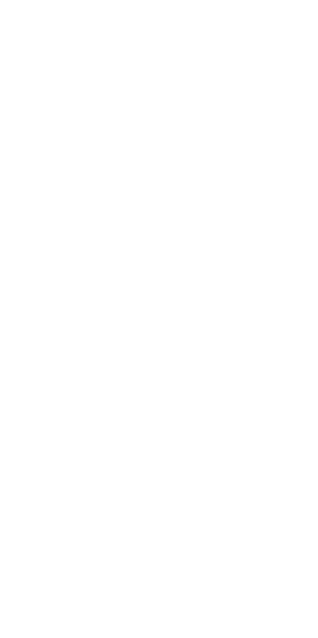 scroll, scrollTop: 0, scrollLeft: 0, axis: both 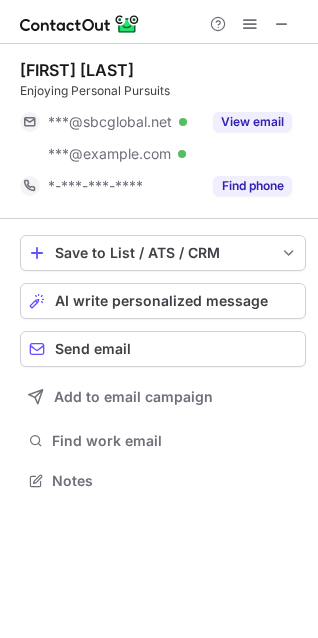 click on "[FIRST] [LAST]" at bounding box center [77, 70] 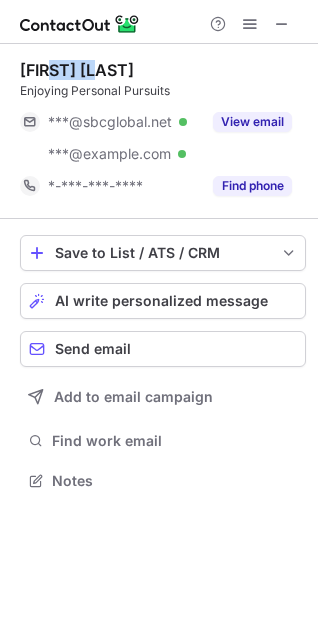 click on "[FIRST] [LAST]" at bounding box center [77, 70] 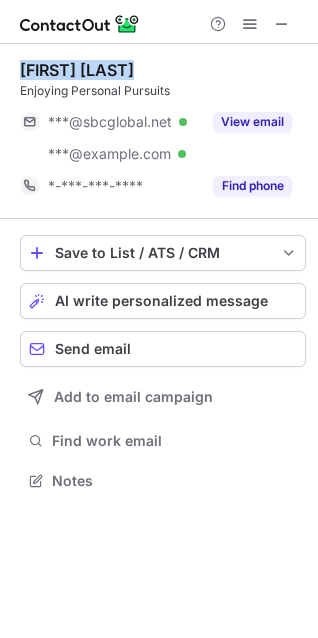 click on "[FIRST] [LAST]" at bounding box center (77, 70) 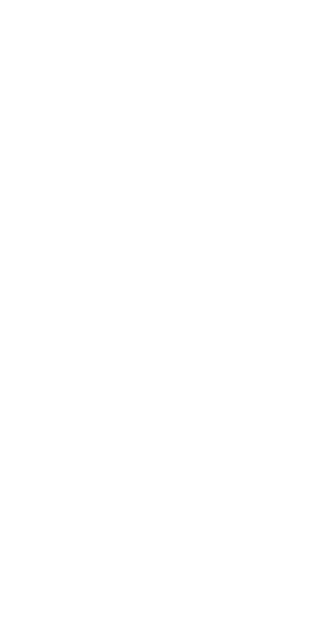scroll, scrollTop: 0, scrollLeft: 0, axis: both 